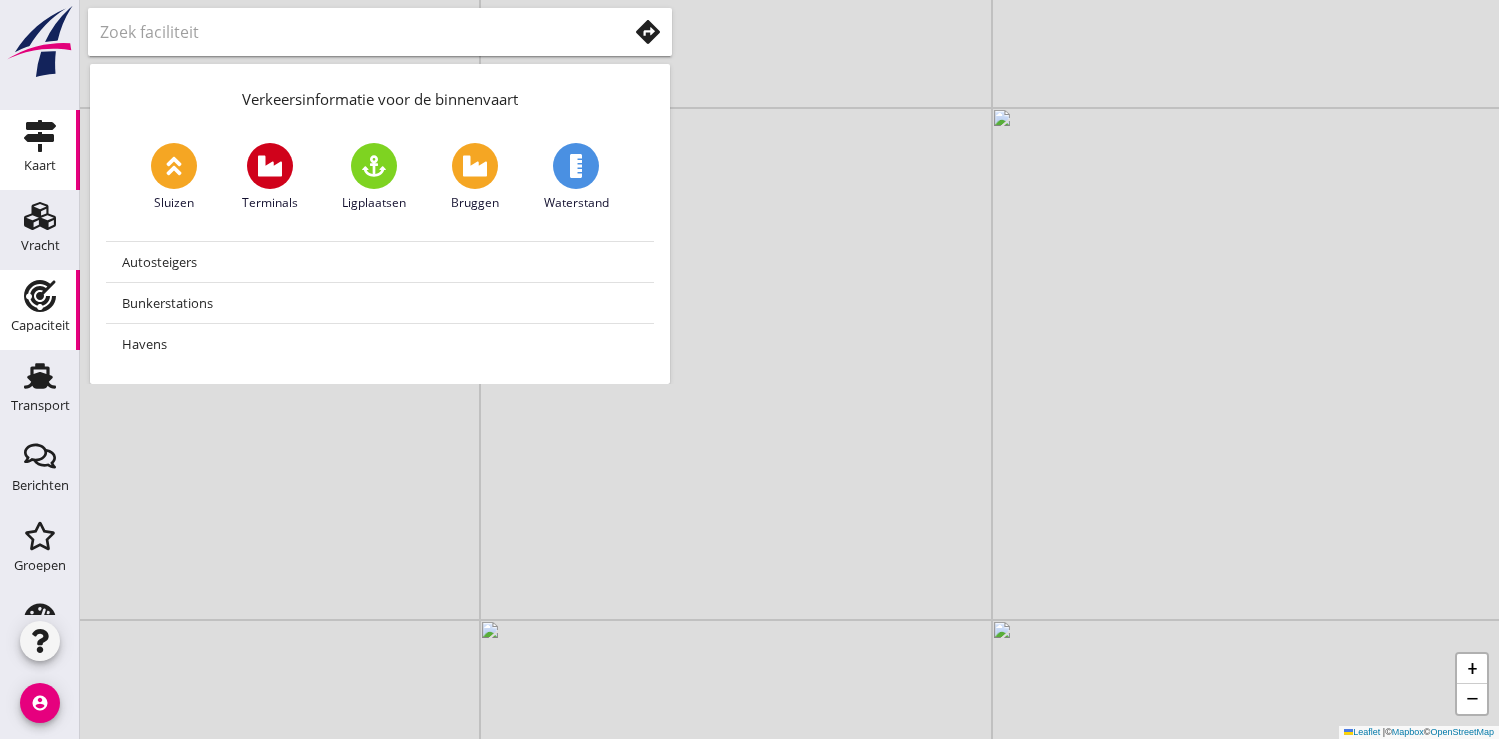 scroll, scrollTop: 0, scrollLeft: 0, axis: both 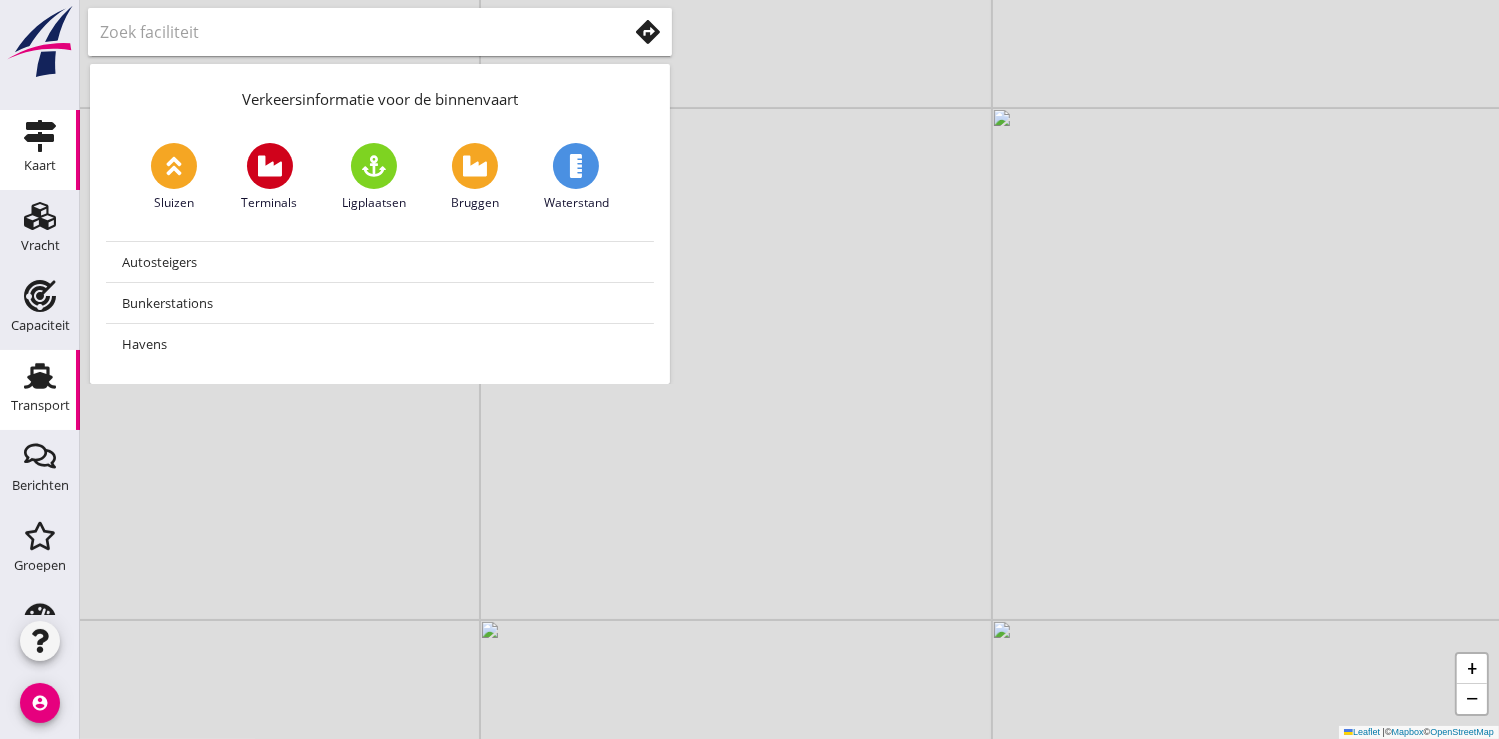 click on "Transport" at bounding box center (40, 406) 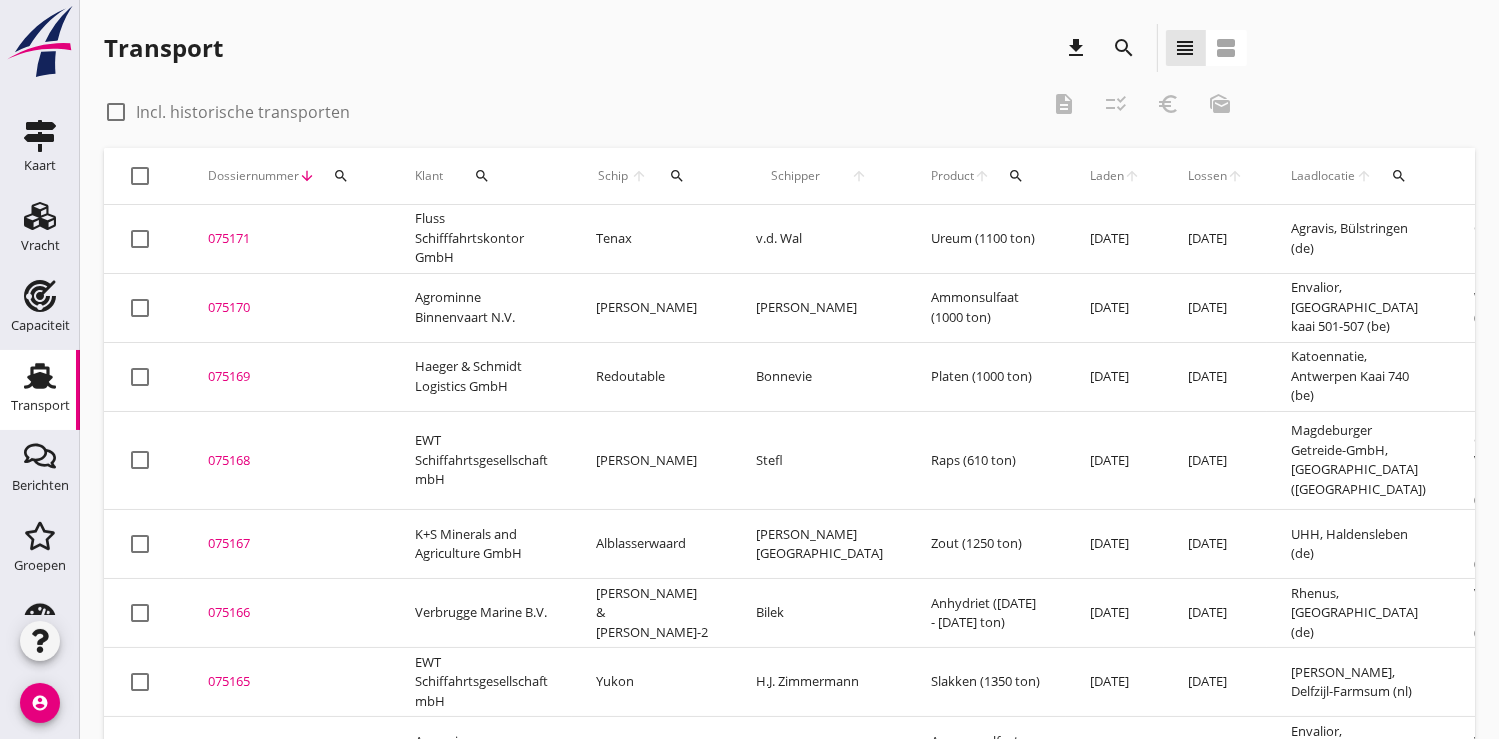 click on "search" at bounding box center (677, 176) 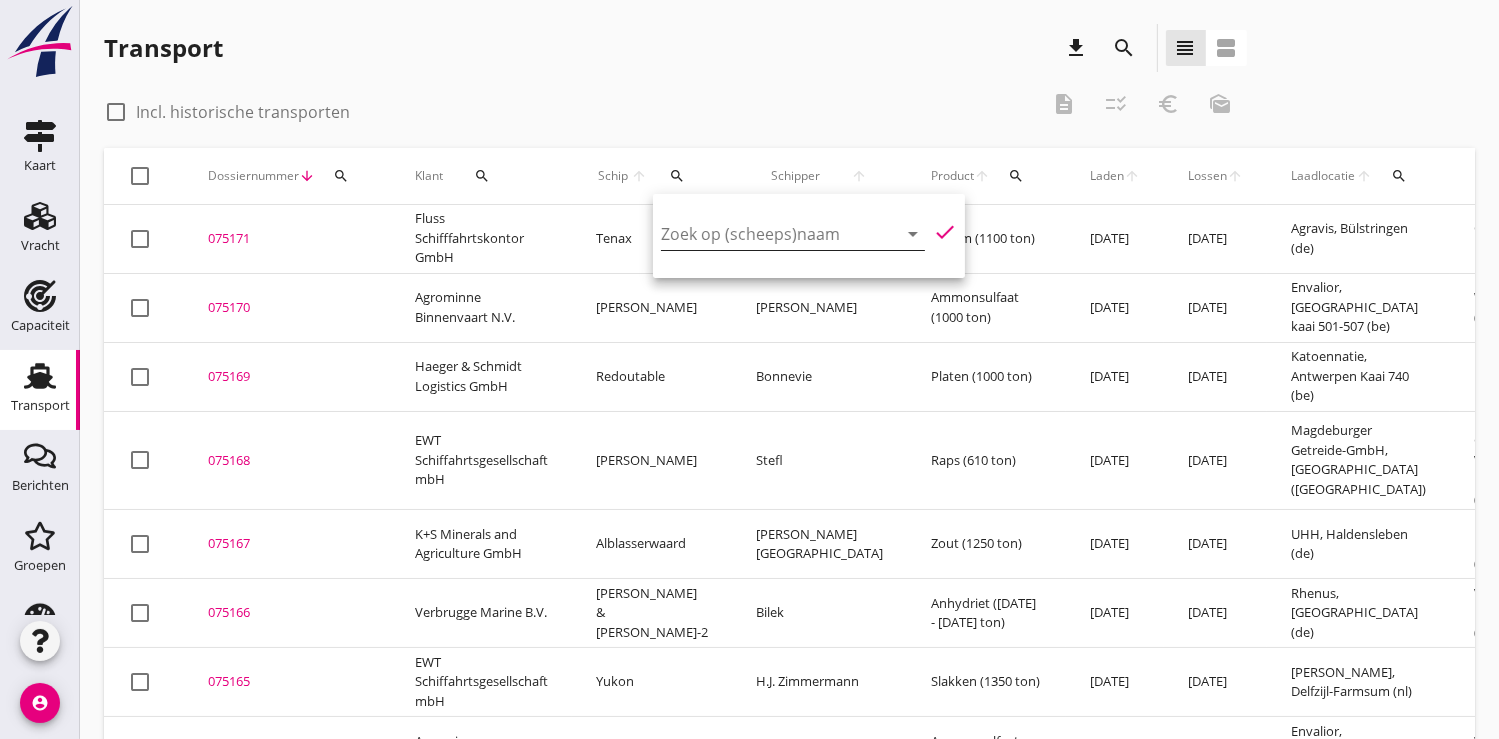 click at bounding box center (765, 234) 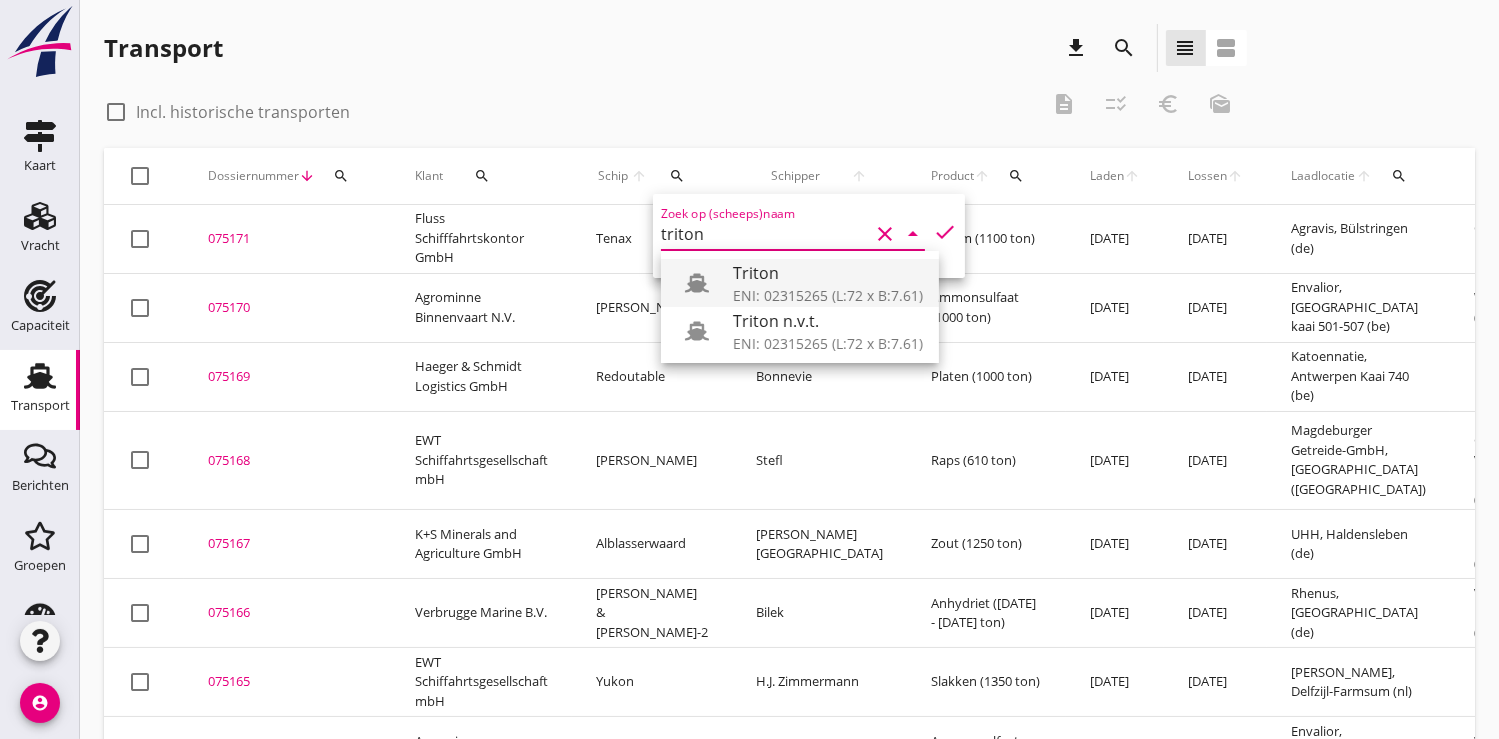 click on "Triton" at bounding box center (828, 273) 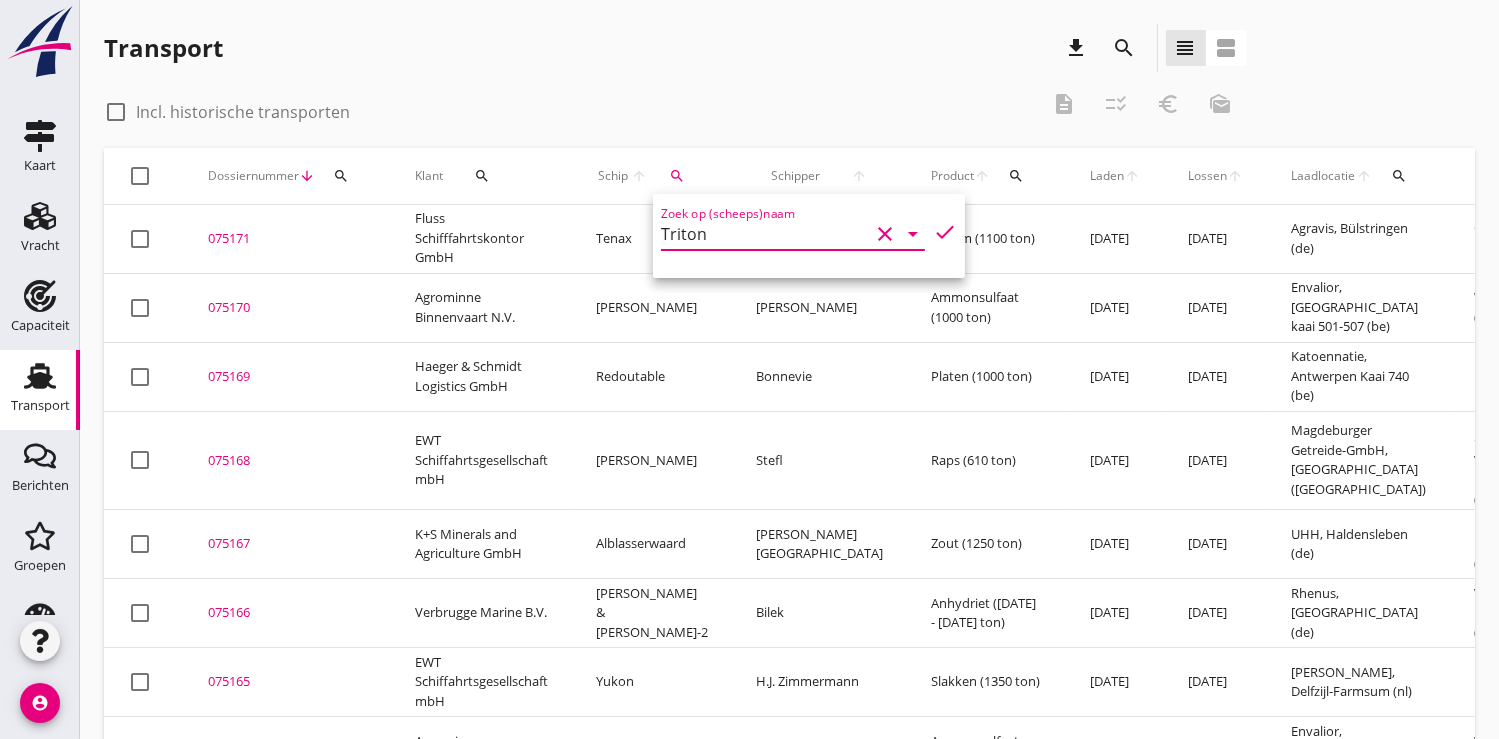 click on "check" at bounding box center (945, 232) 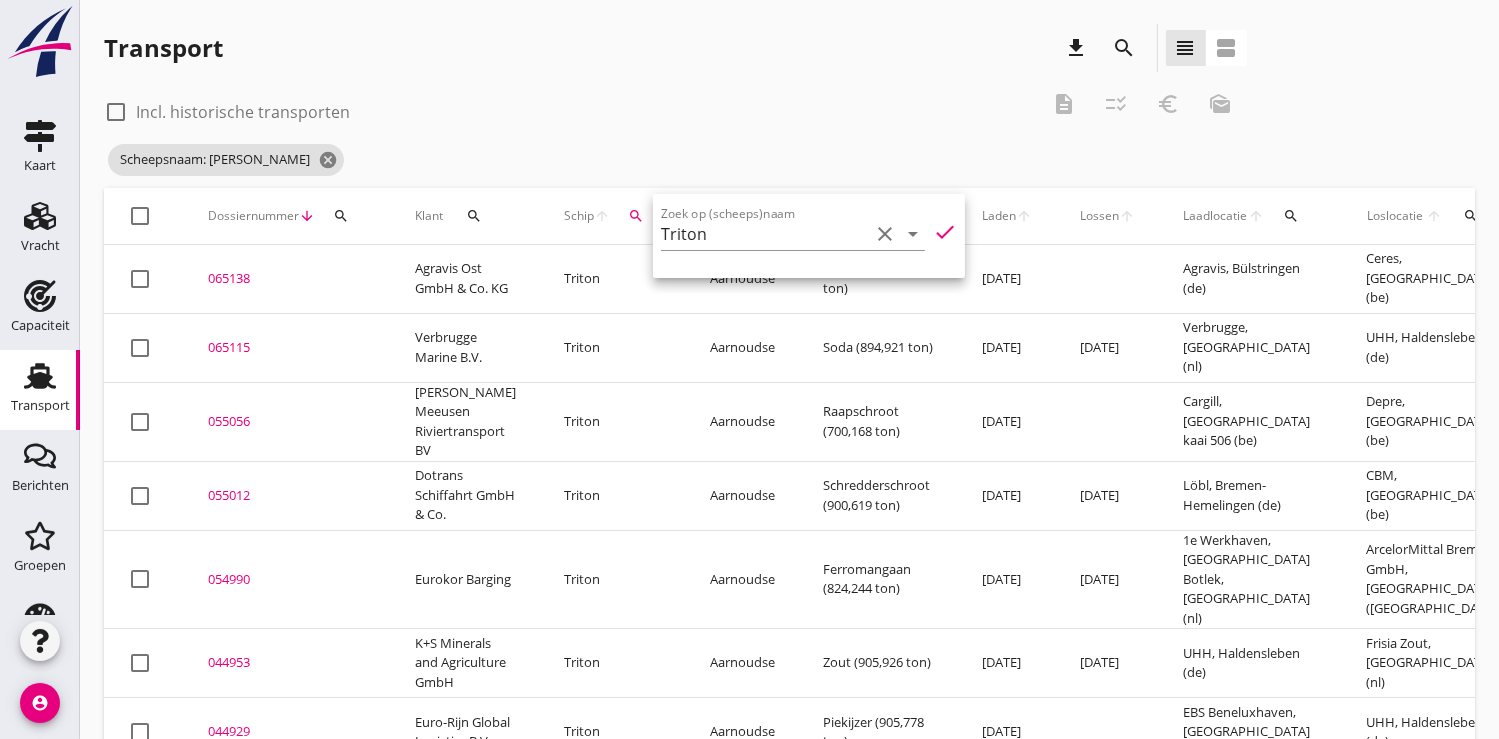 click on "065138" at bounding box center [287, 279] 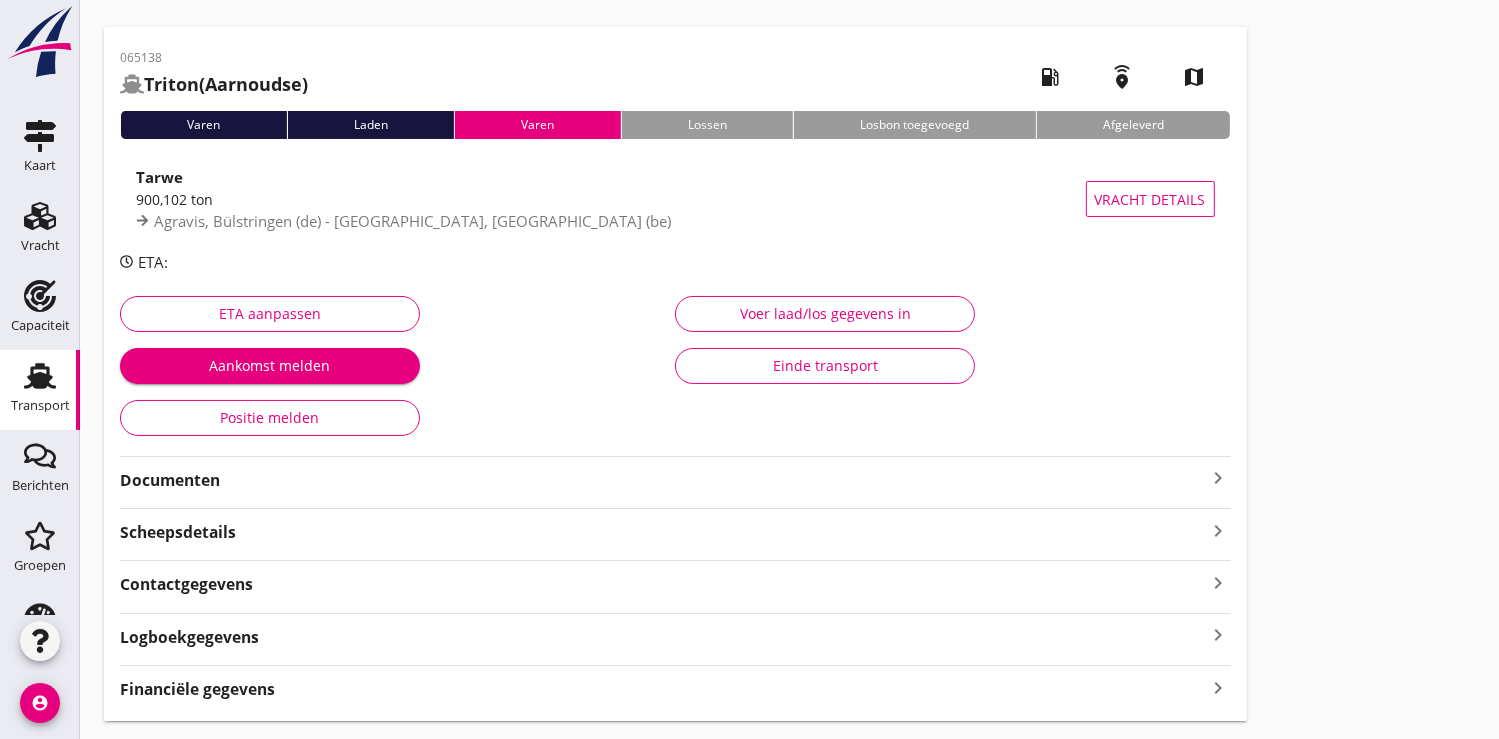scroll, scrollTop: 111, scrollLeft: 0, axis: vertical 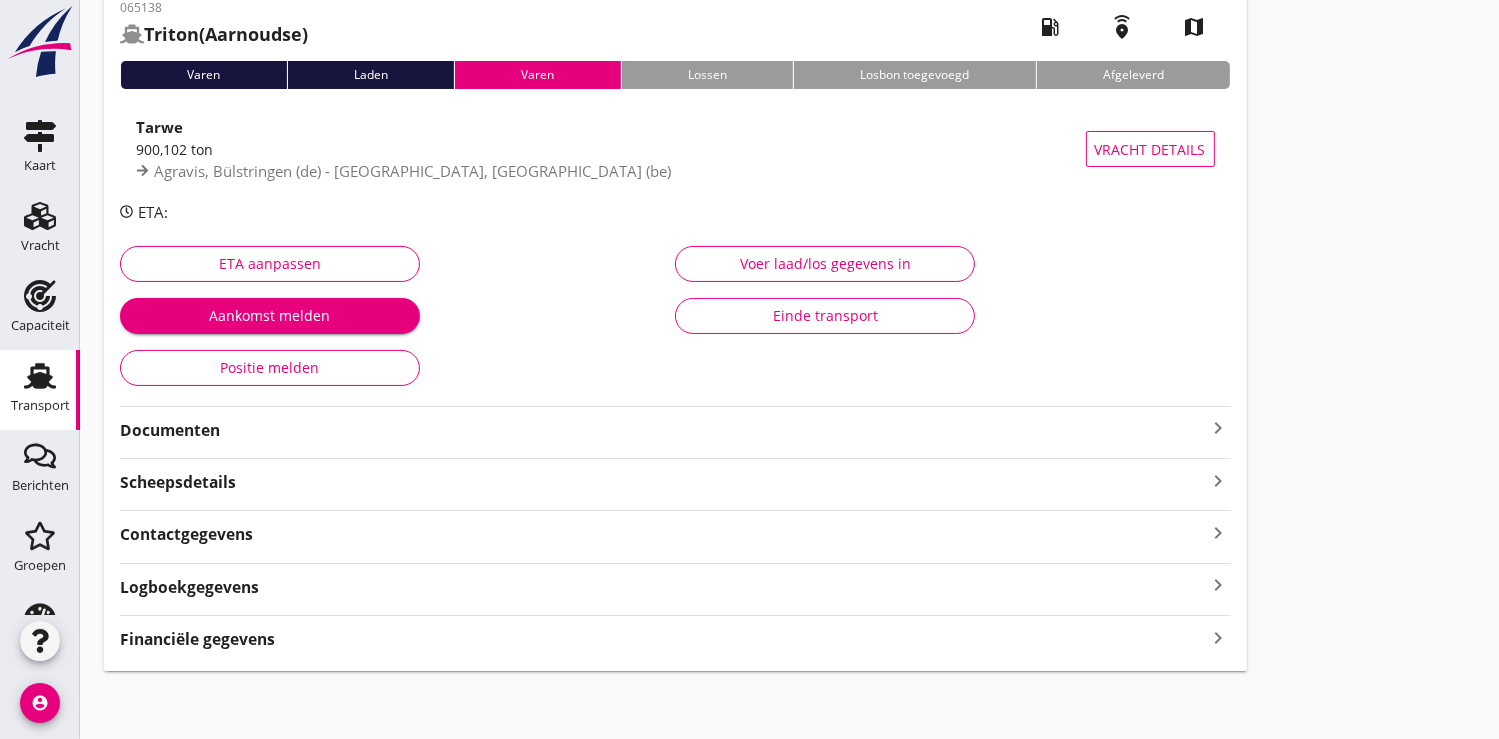 click on "Documenten" at bounding box center [663, 430] 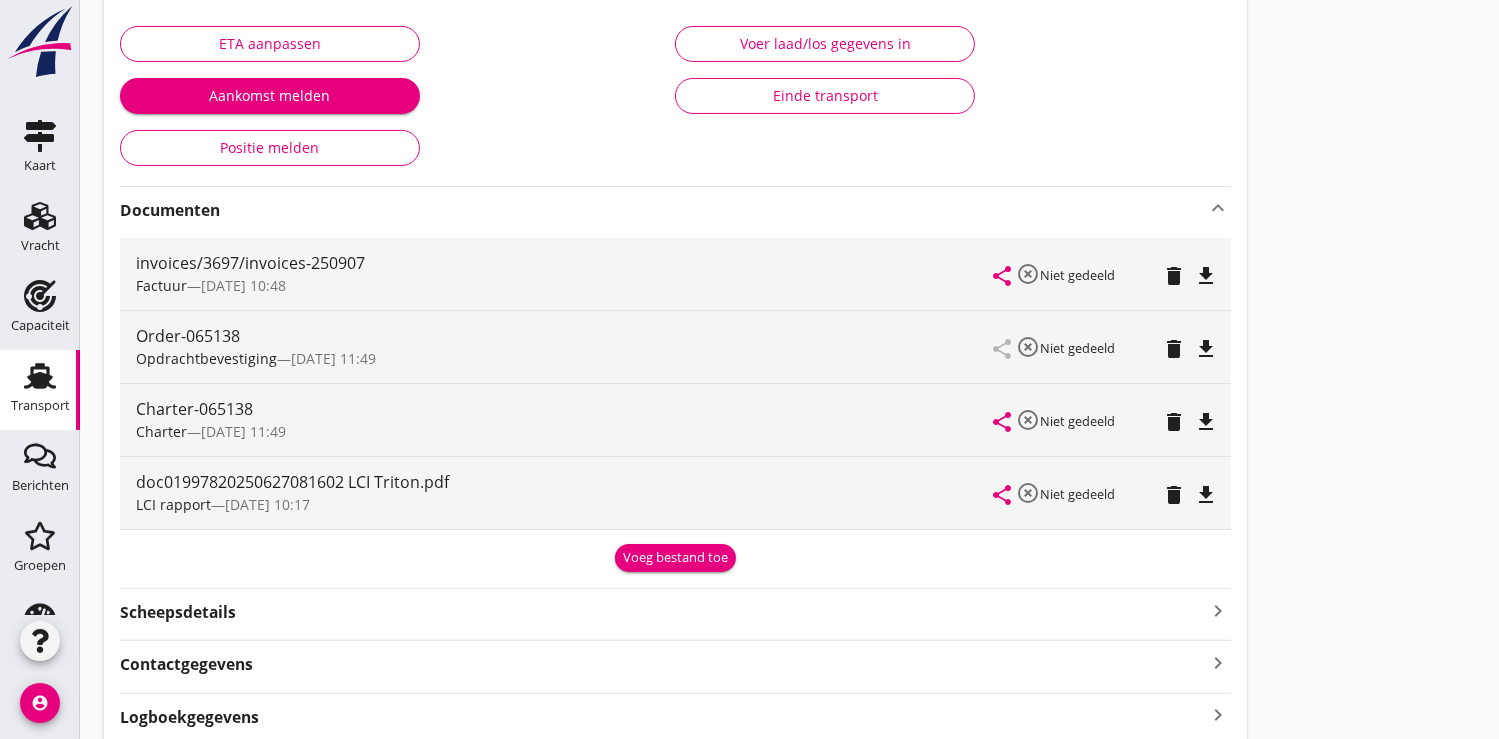 scroll, scrollTop: 333, scrollLeft: 0, axis: vertical 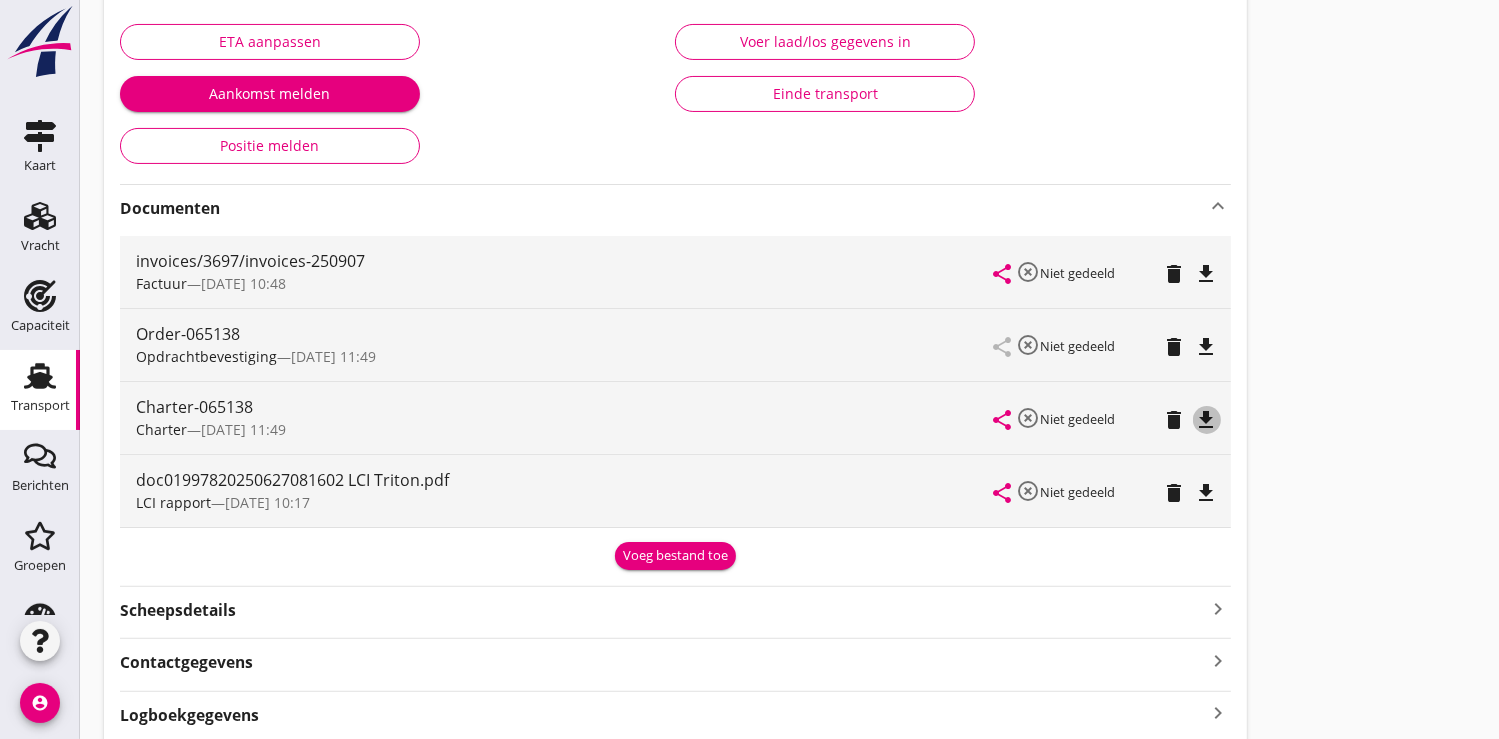 click on "file_download" at bounding box center [1207, 420] 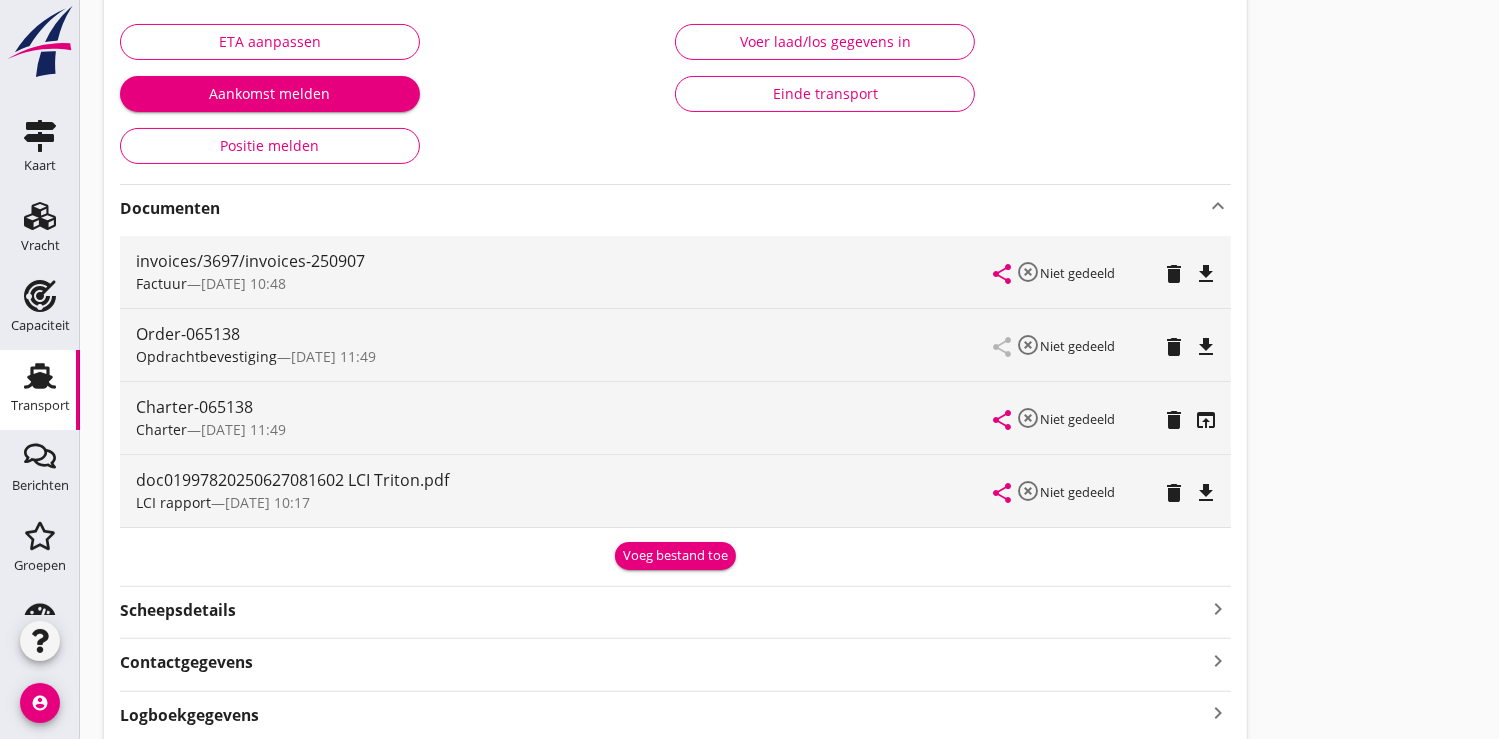 scroll, scrollTop: 0, scrollLeft: 0, axis: both 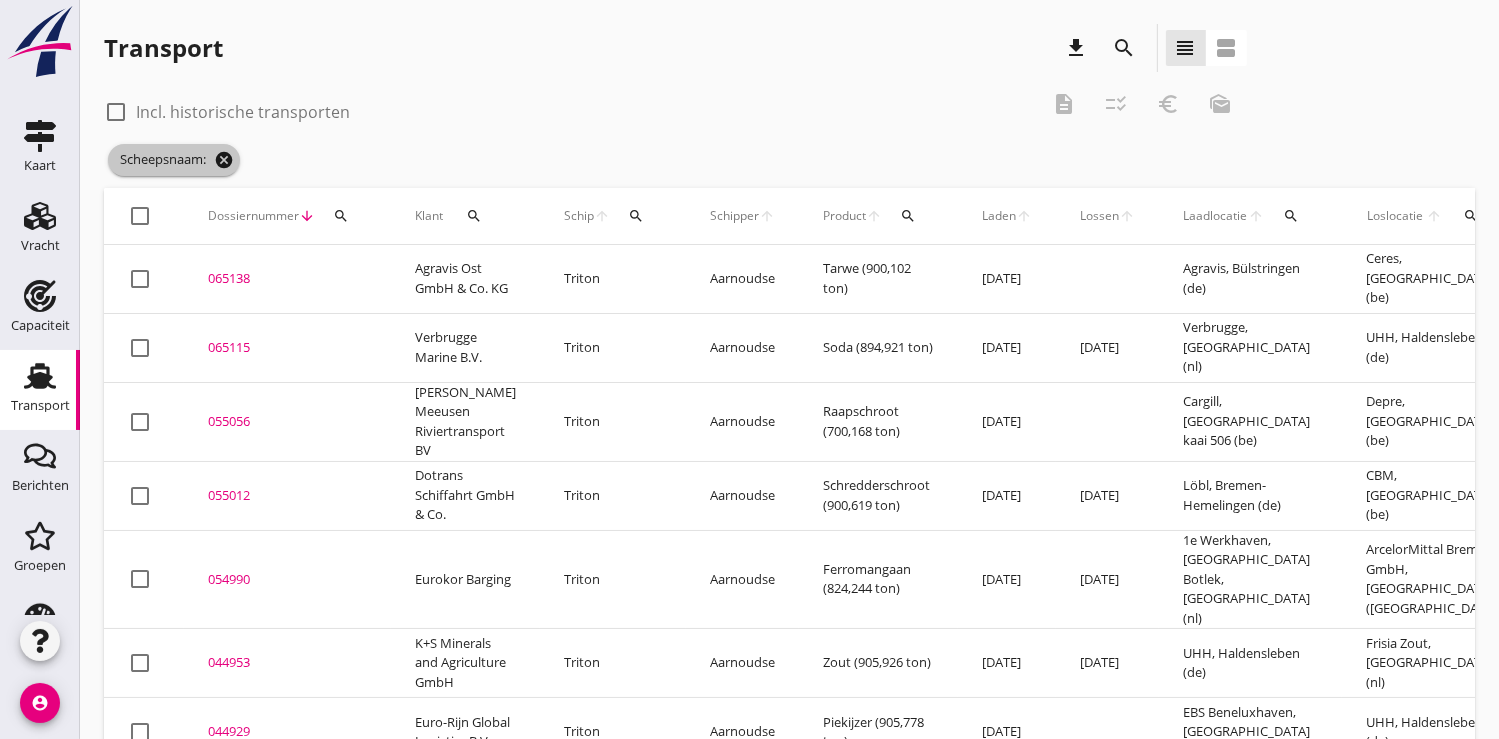click on "cancel" at bounding box center (224, 160) 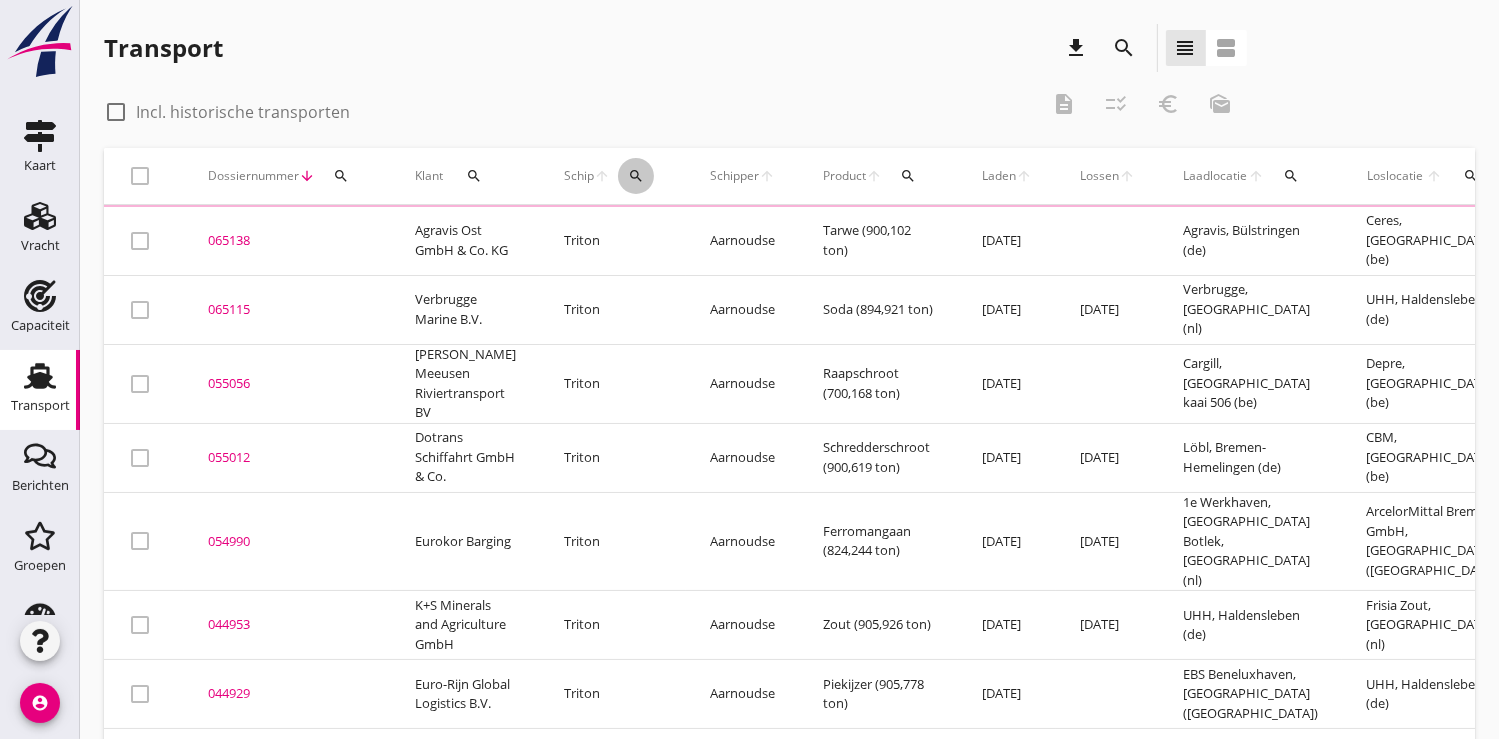 click on "search" at bounding box center (636, 176) 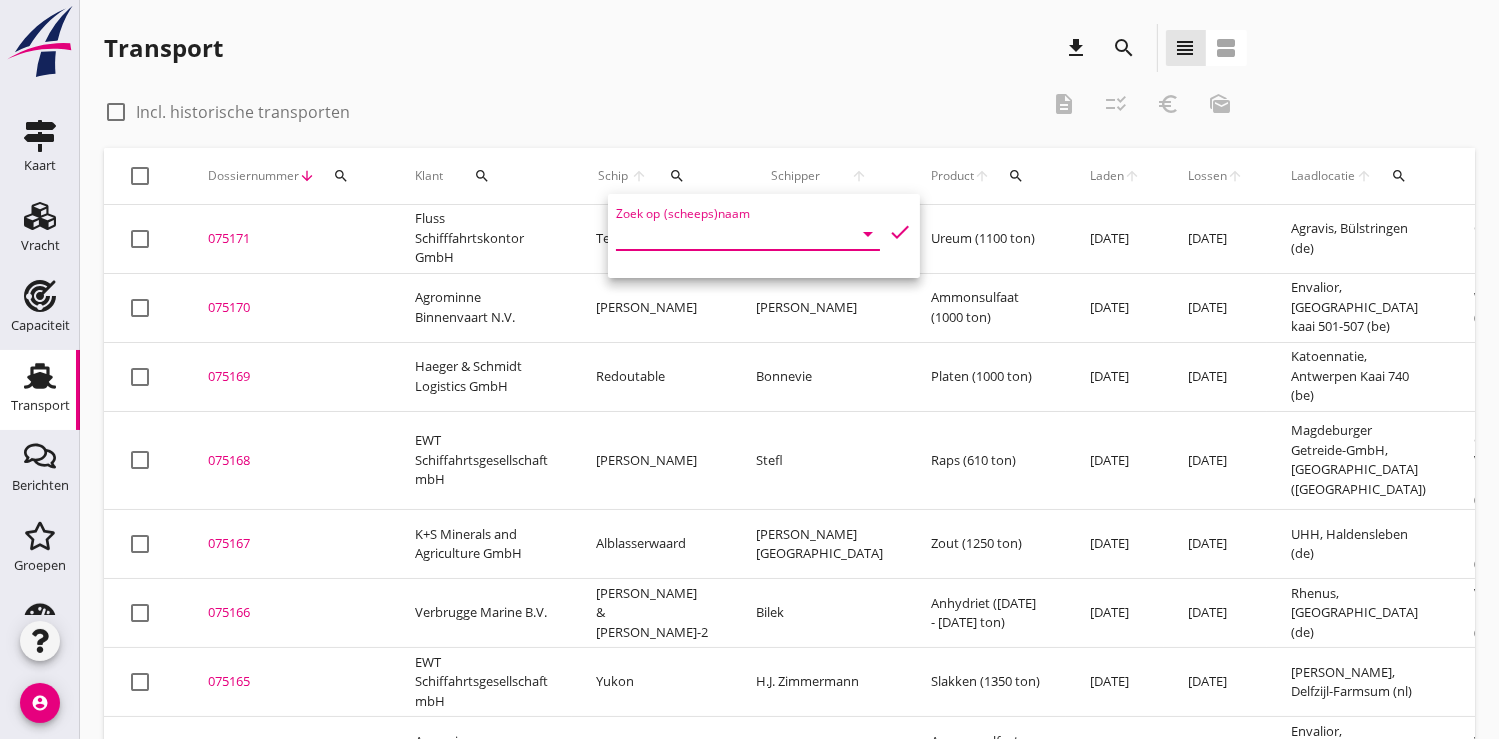 click at bounding box center (720, 234) 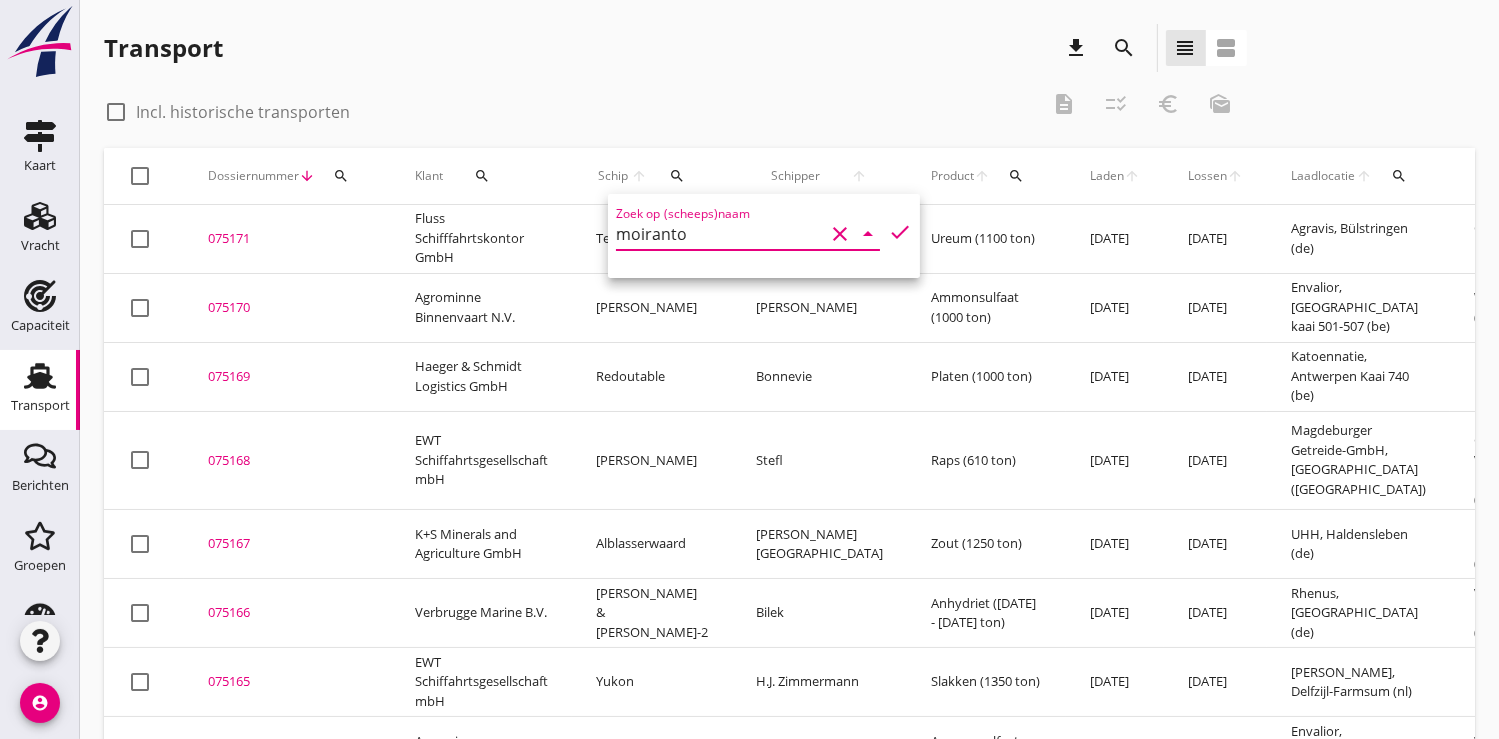 click on "moiranto" at bounding box center (720, 234) 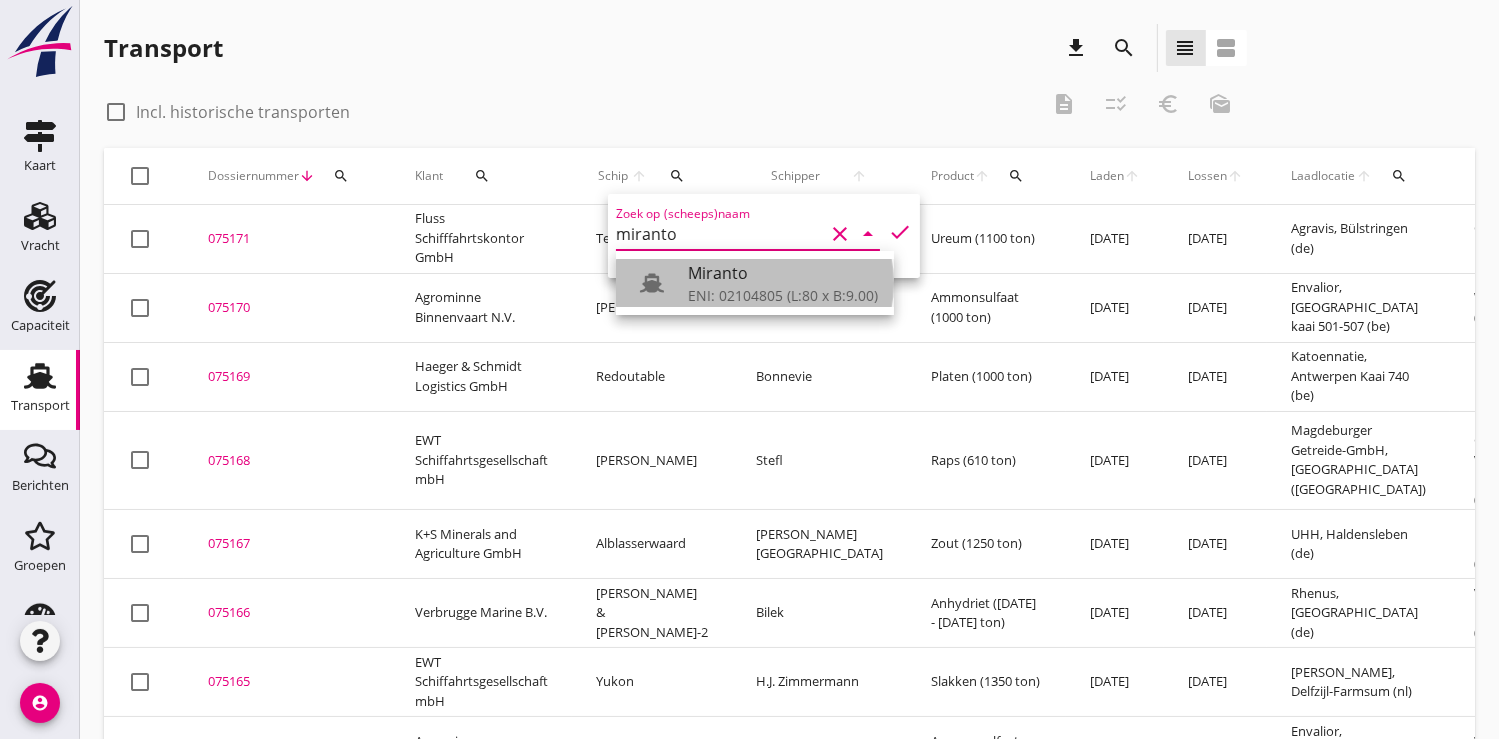 click on "ENI: 02104805 (L:80 x B:9.00)" at bounding box center (783, 295) 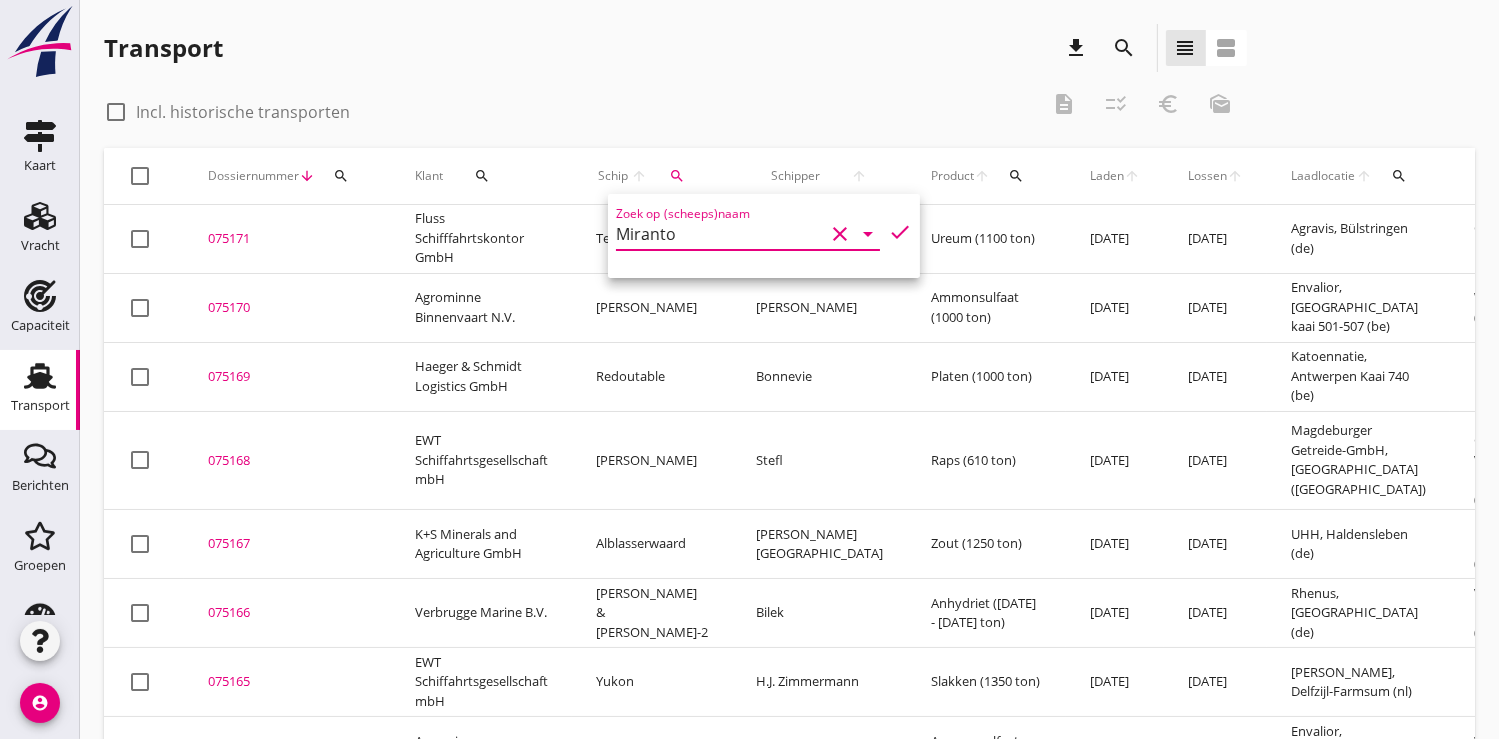 click on "check" at bounding box center [900, 232] 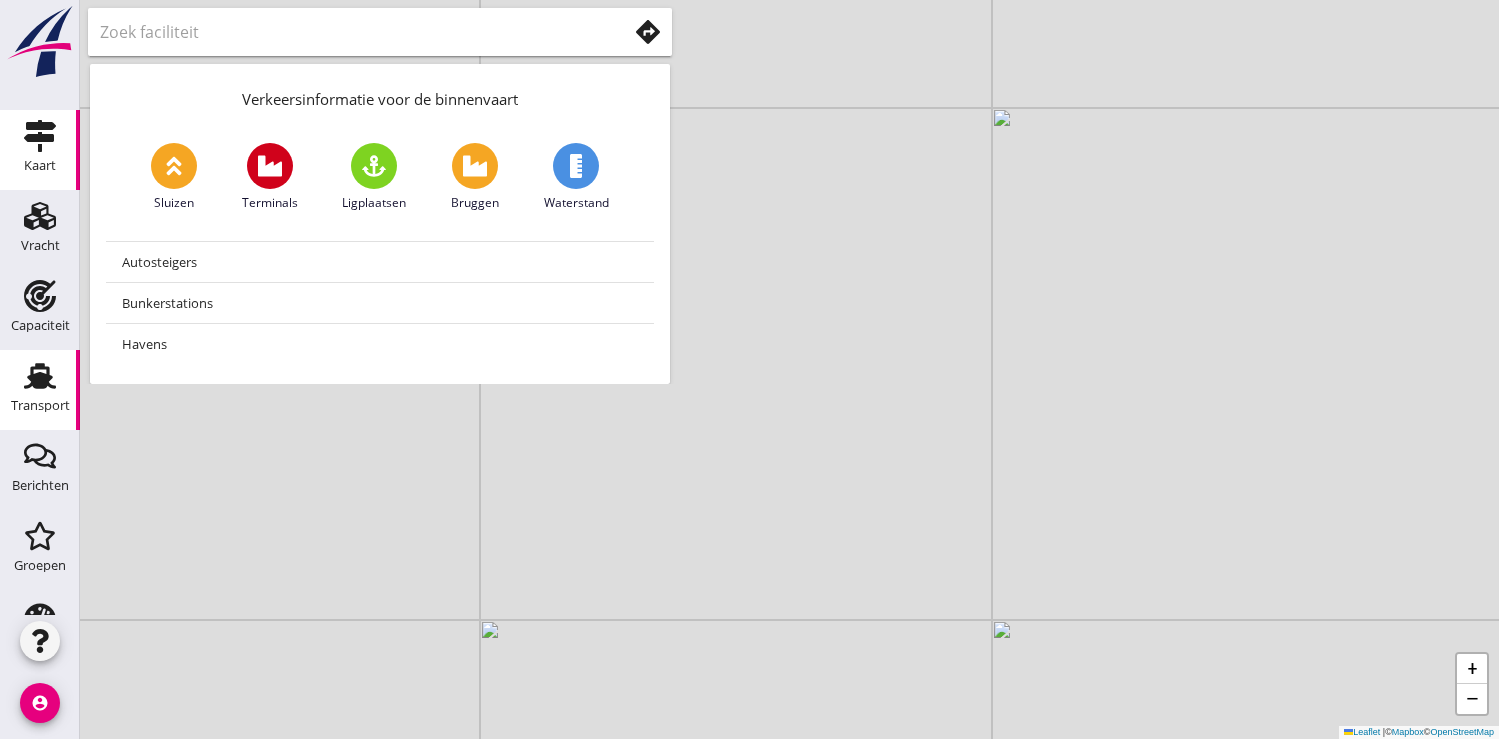 scroll, scrollTop: 0, scrollLeft: 0, axis: both 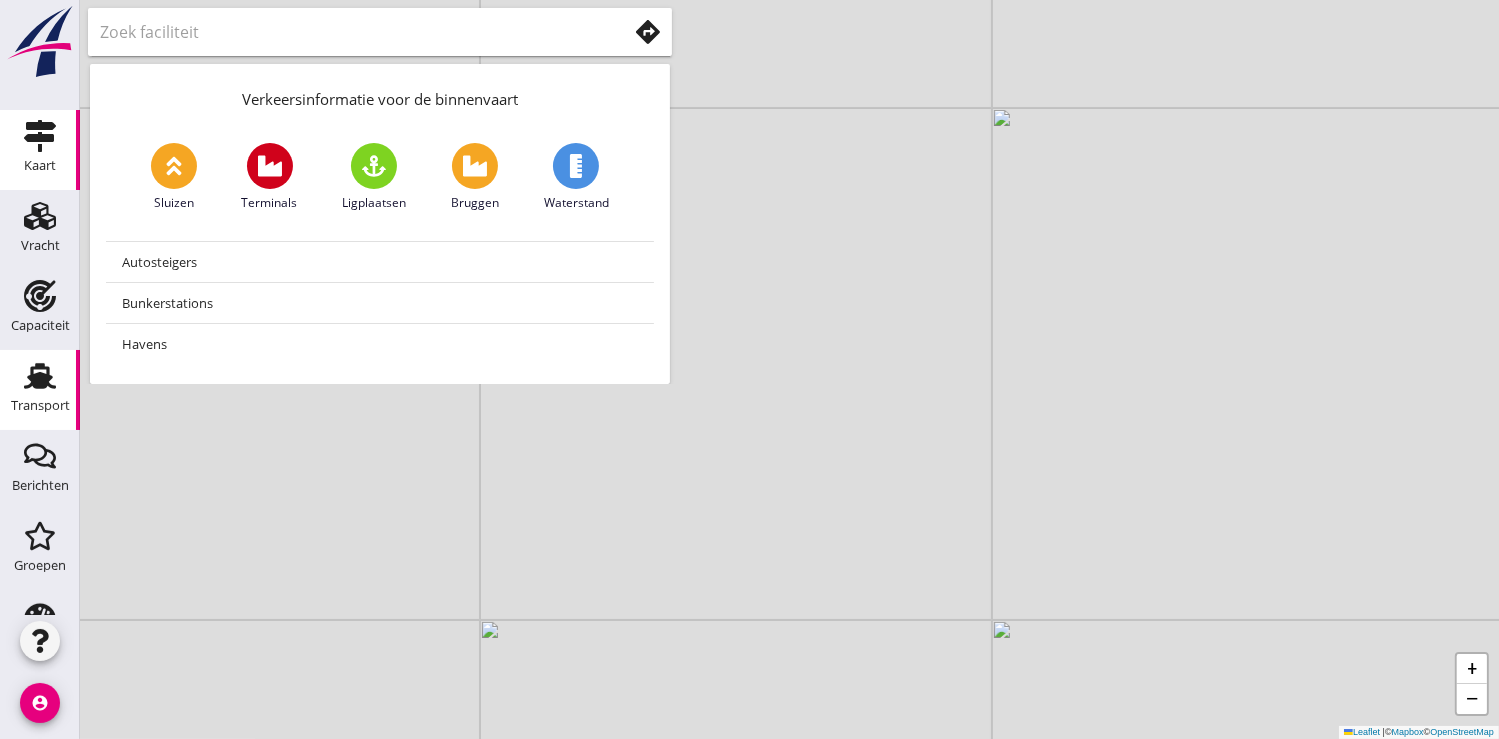 click 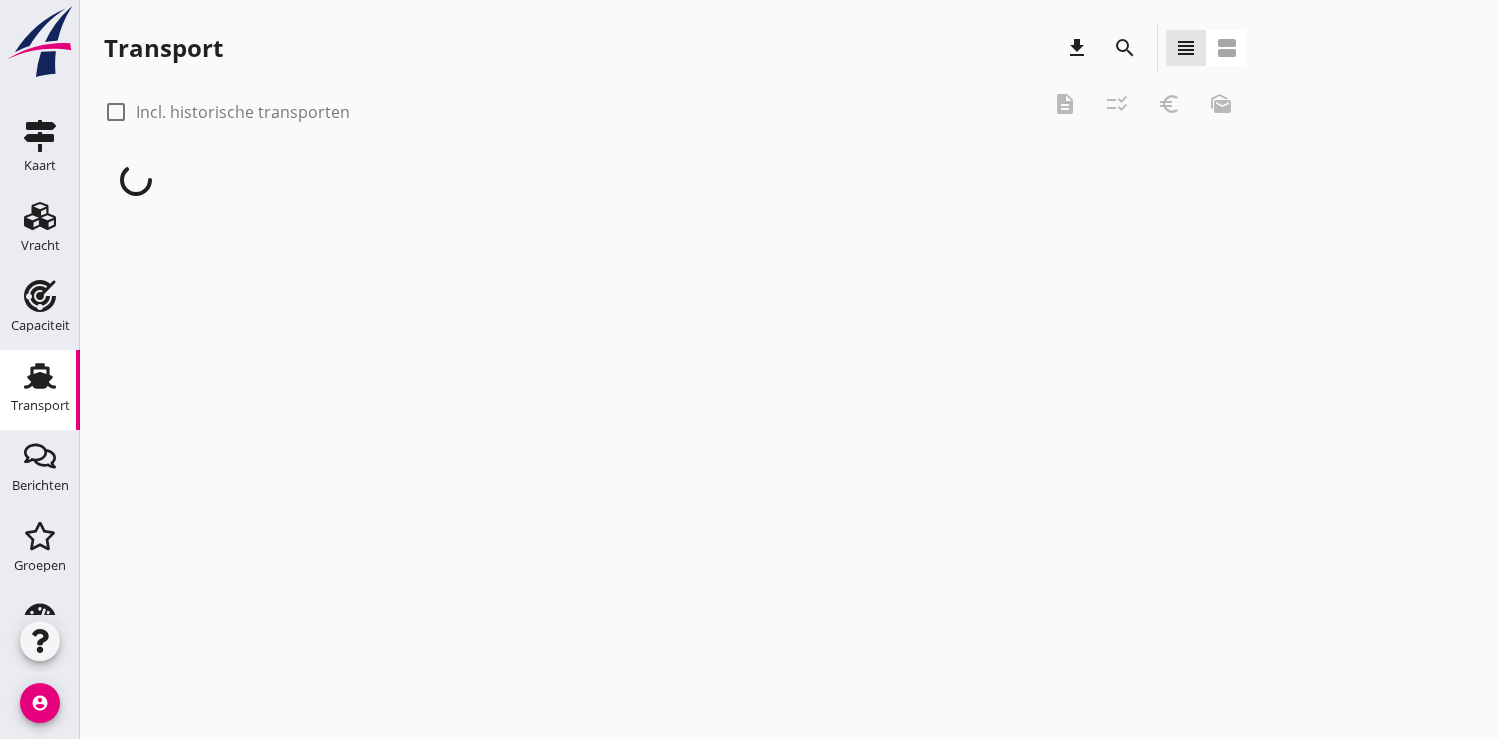 scroll, scrollTop: 0, scrollLeft: 0, axis: both 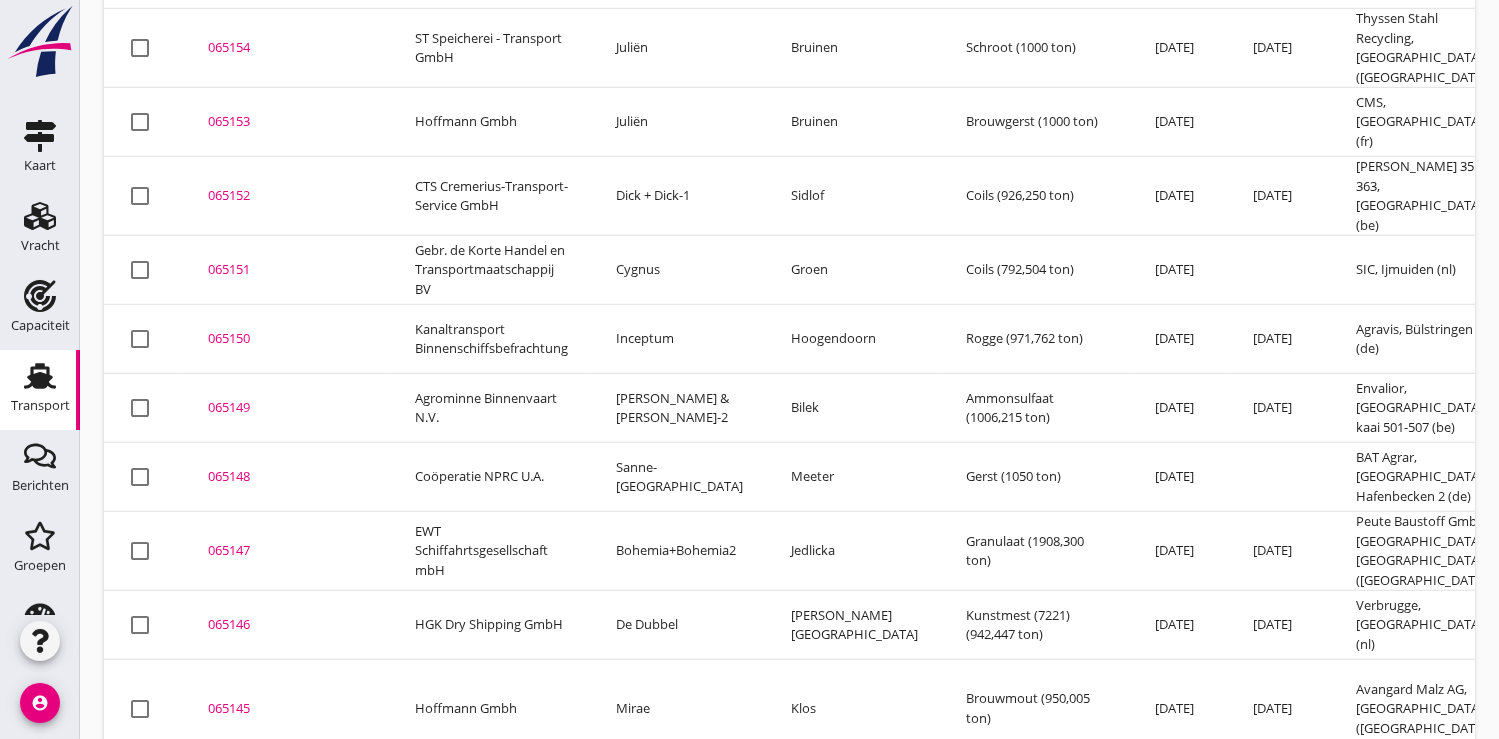 click on "065150" at bounding box center [287, 339] 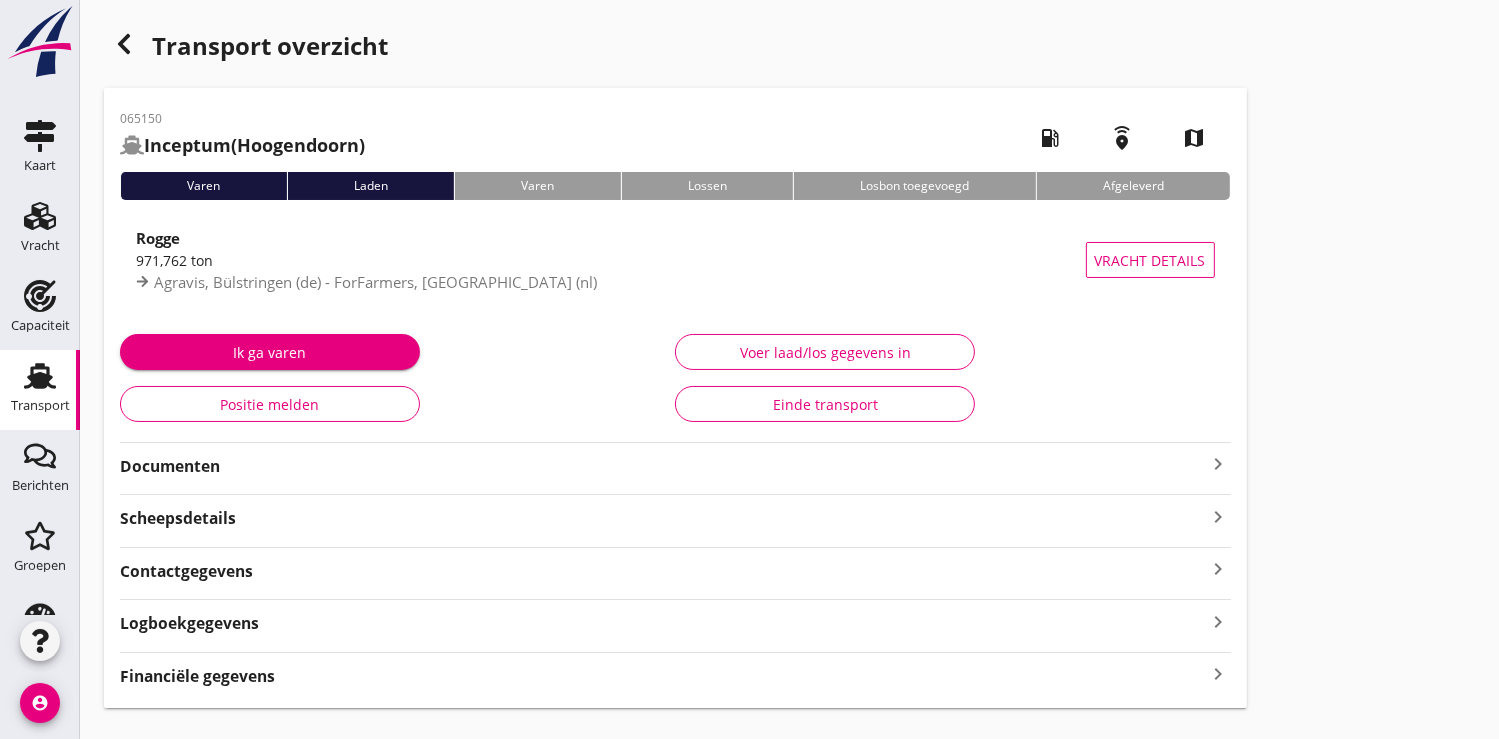 scroll, scrollTop: 39, scrollLeft: 0, axis: vertical 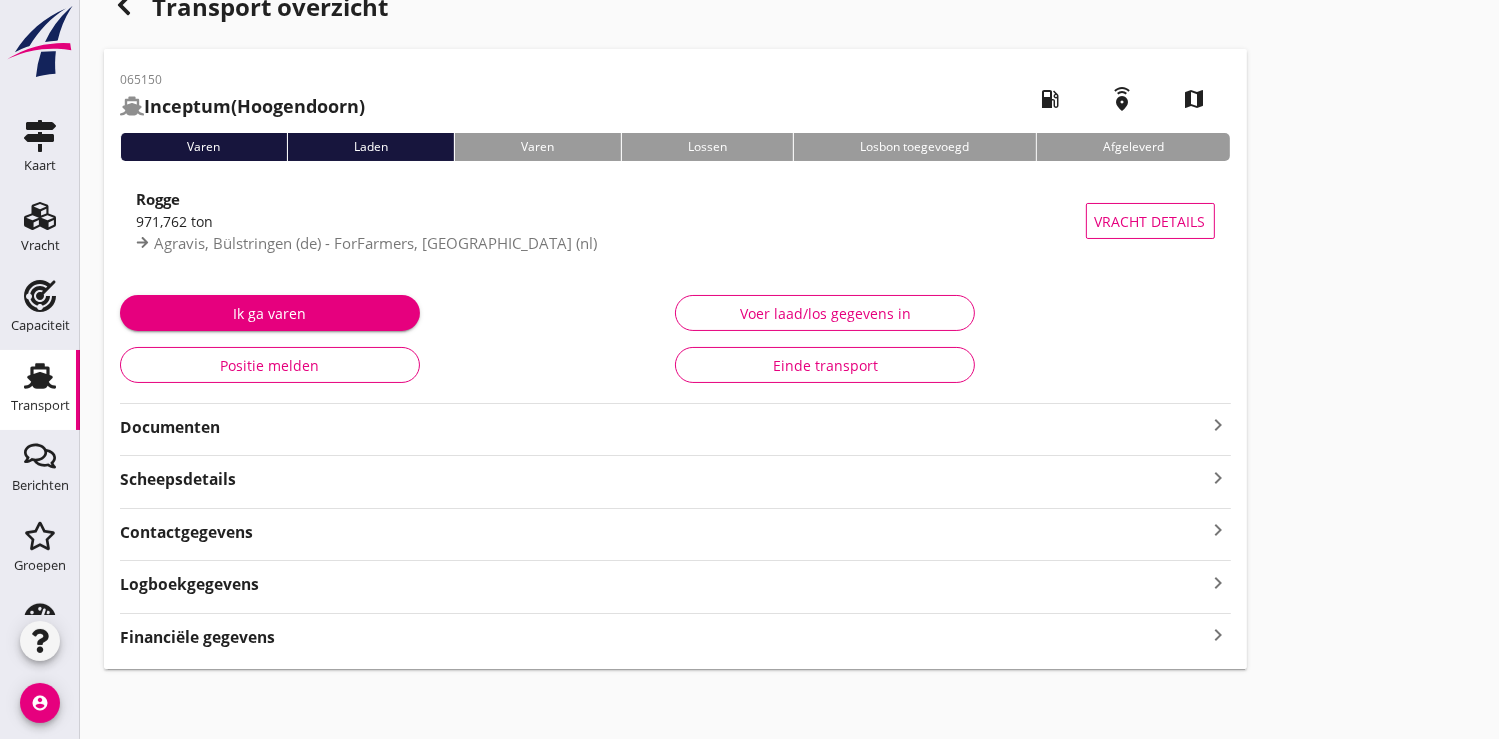 click on "Financiële gegevens" at bounding box center [197, 637] 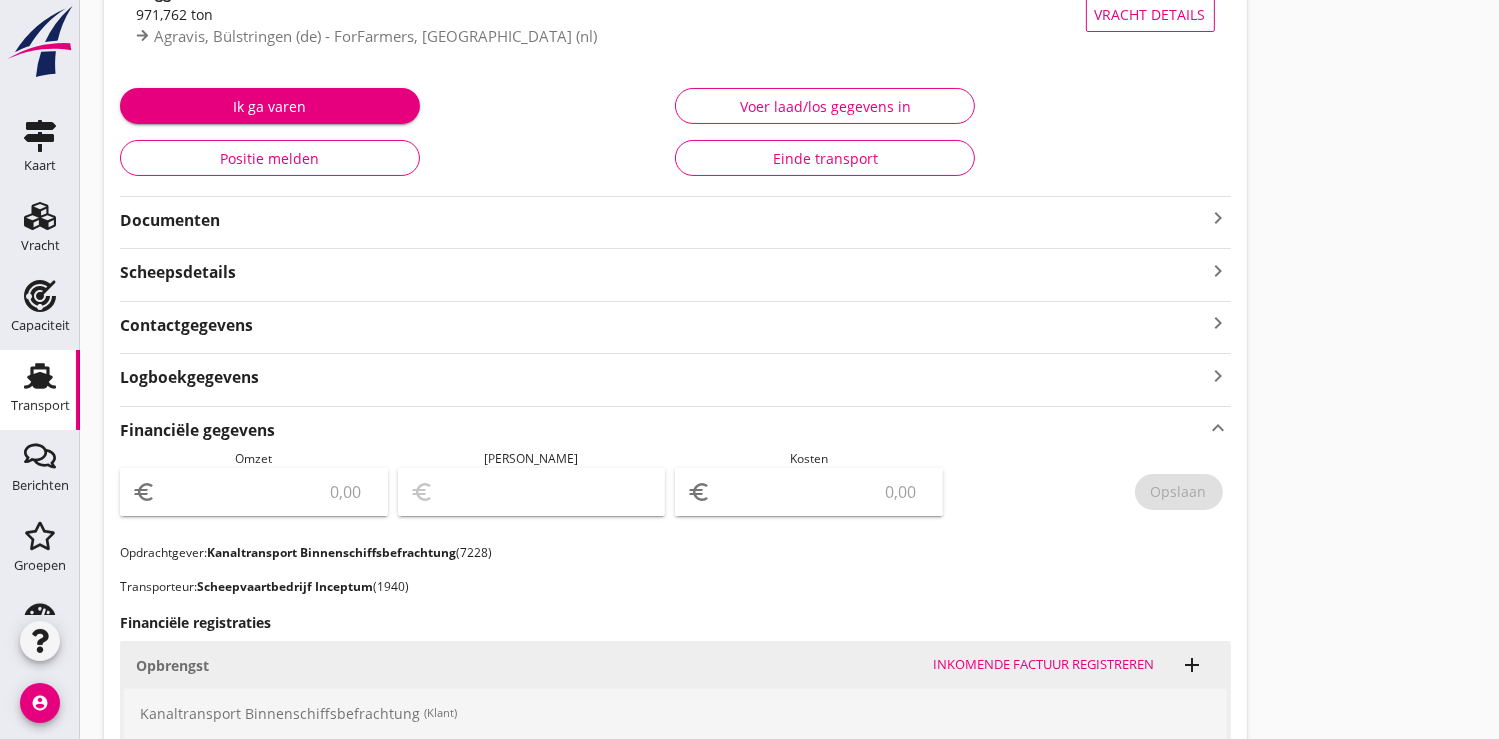 scroll, scrollTop: 39, scrollLeft: 0, axis: vertical 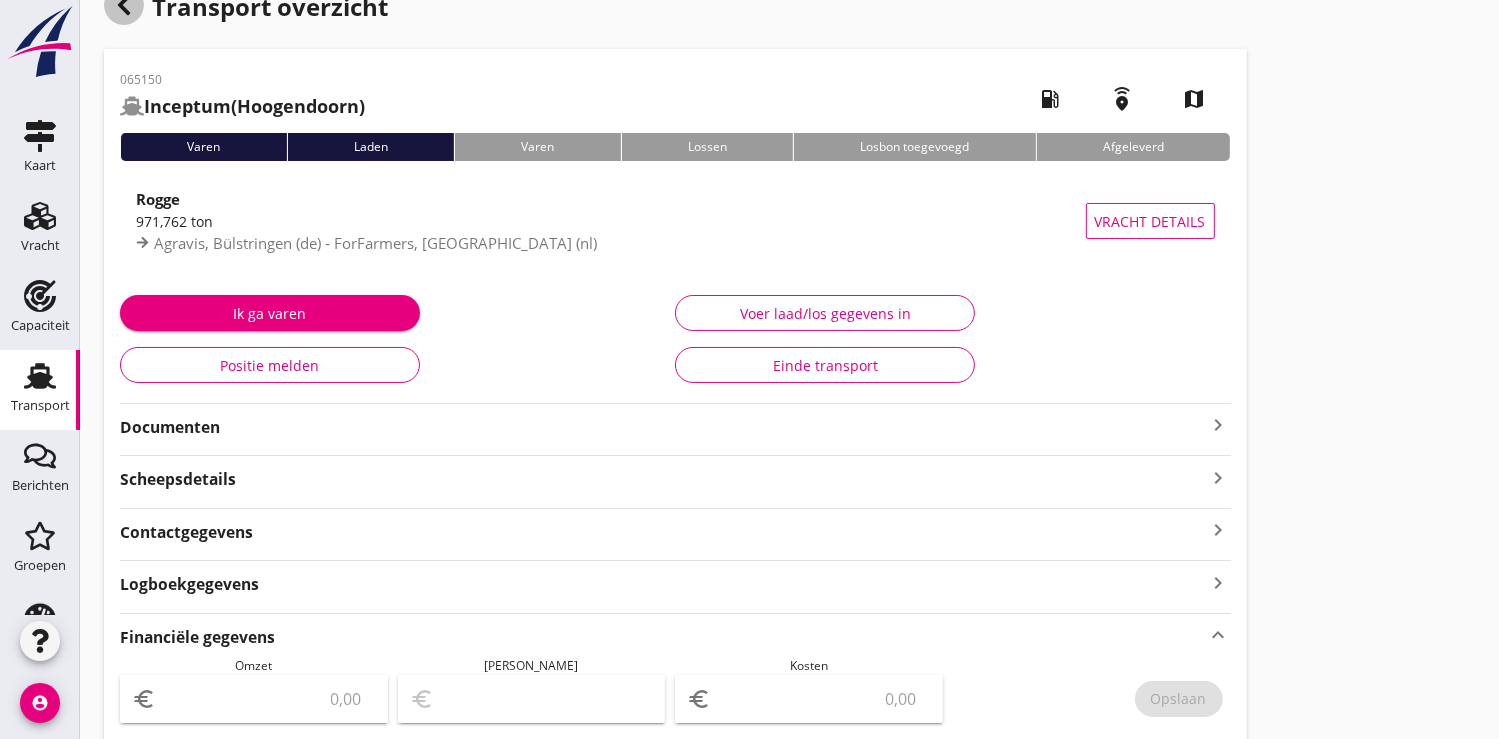 click 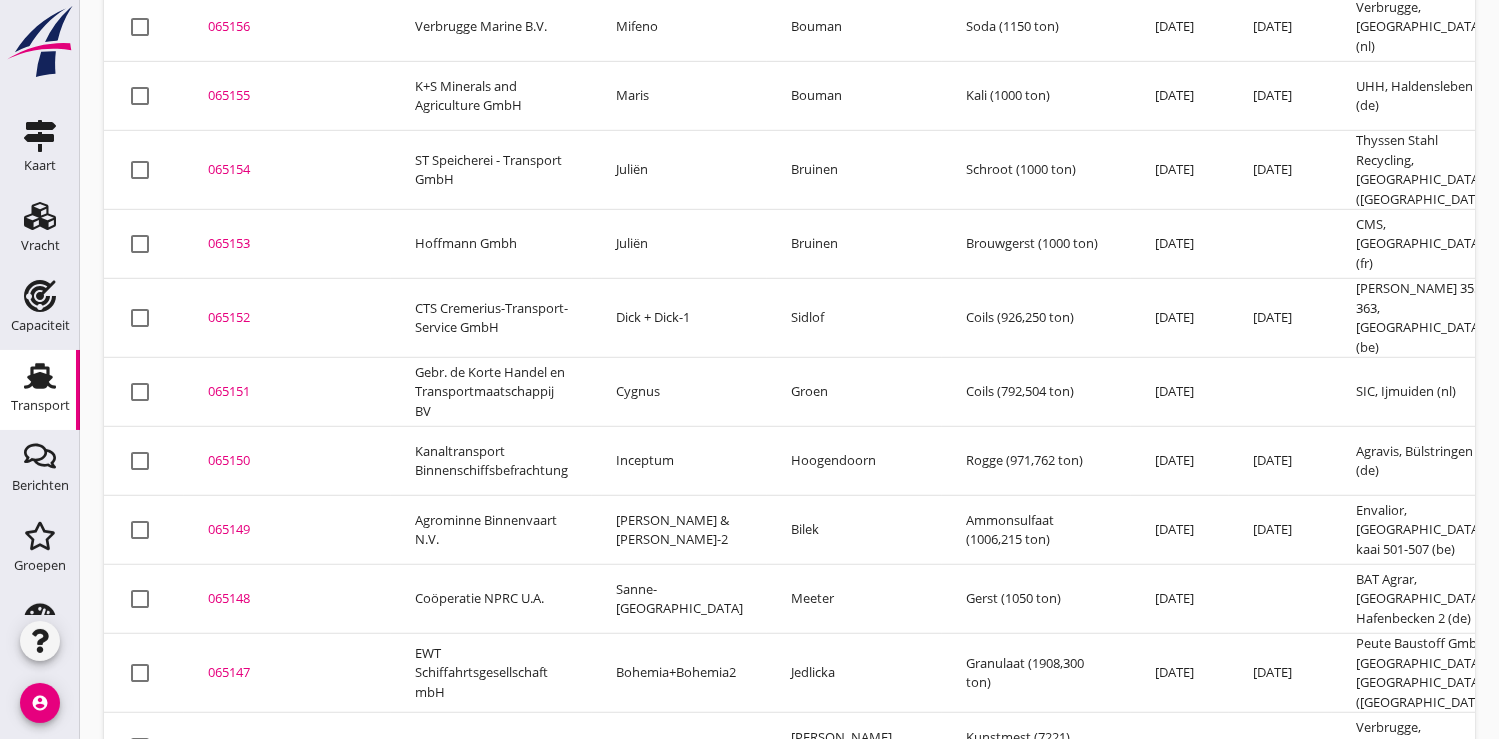 scroll, scrollTop: 1287, scrollLeft: 0, axis: vertical 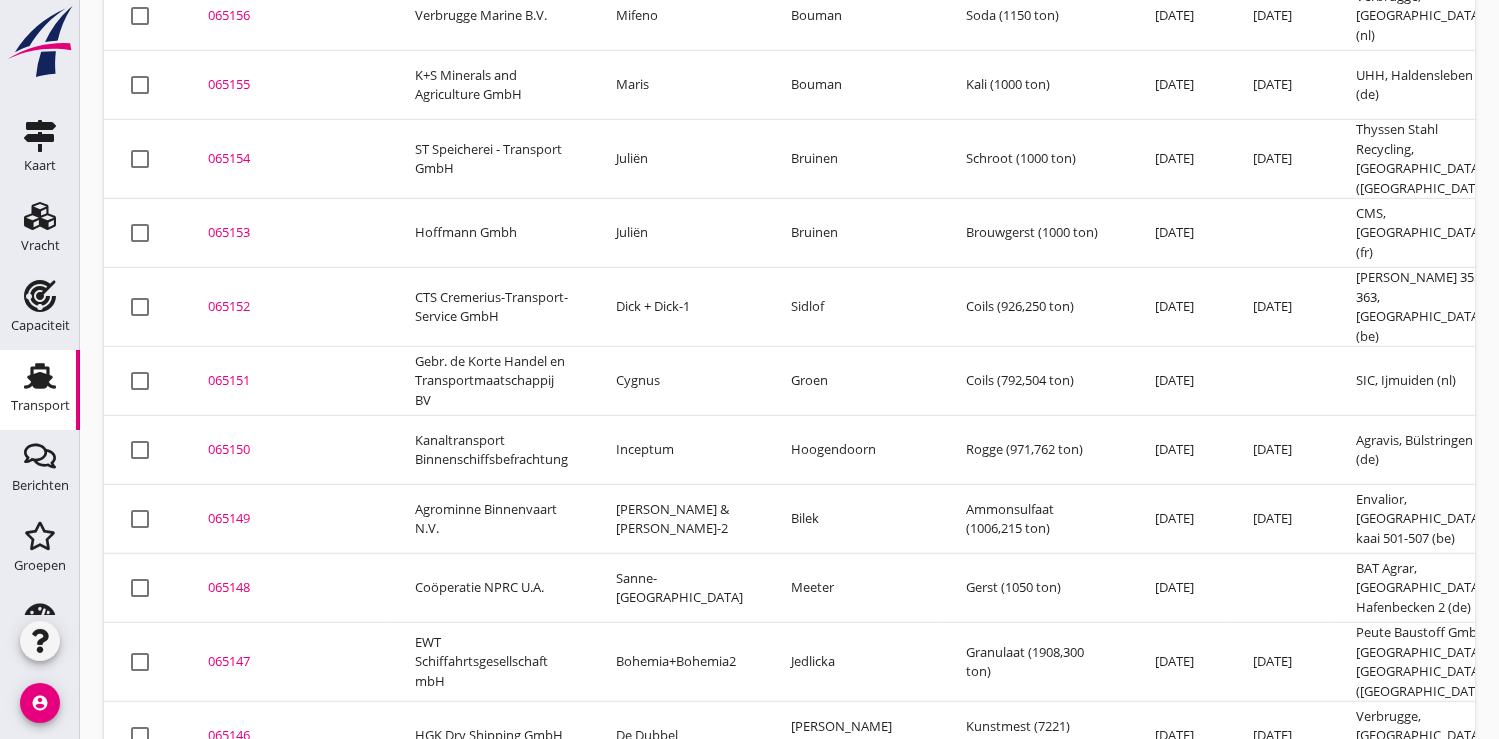 click on "065150" at bounding box center [287, 450] 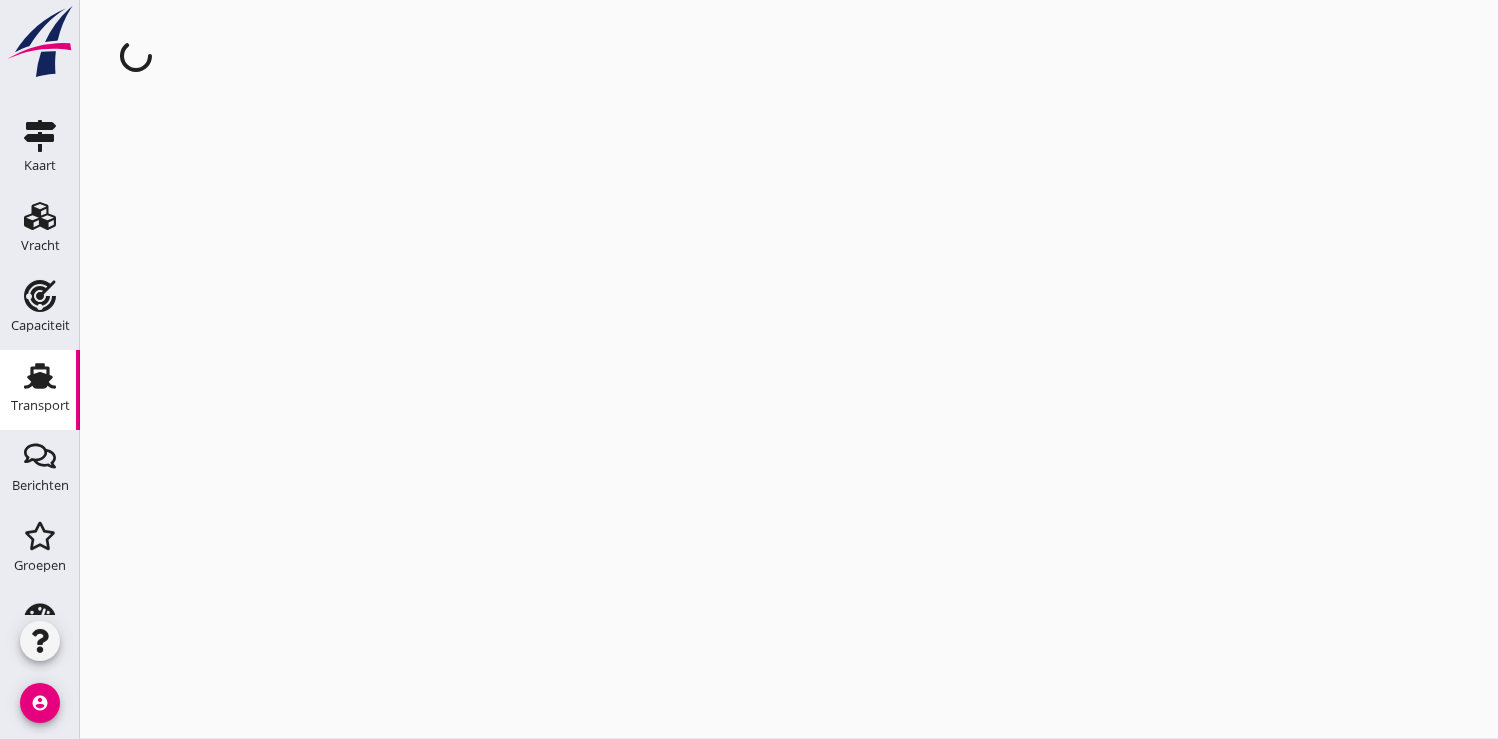 scroll, scrollTop: 0, scrollLeft: 0, axis: both 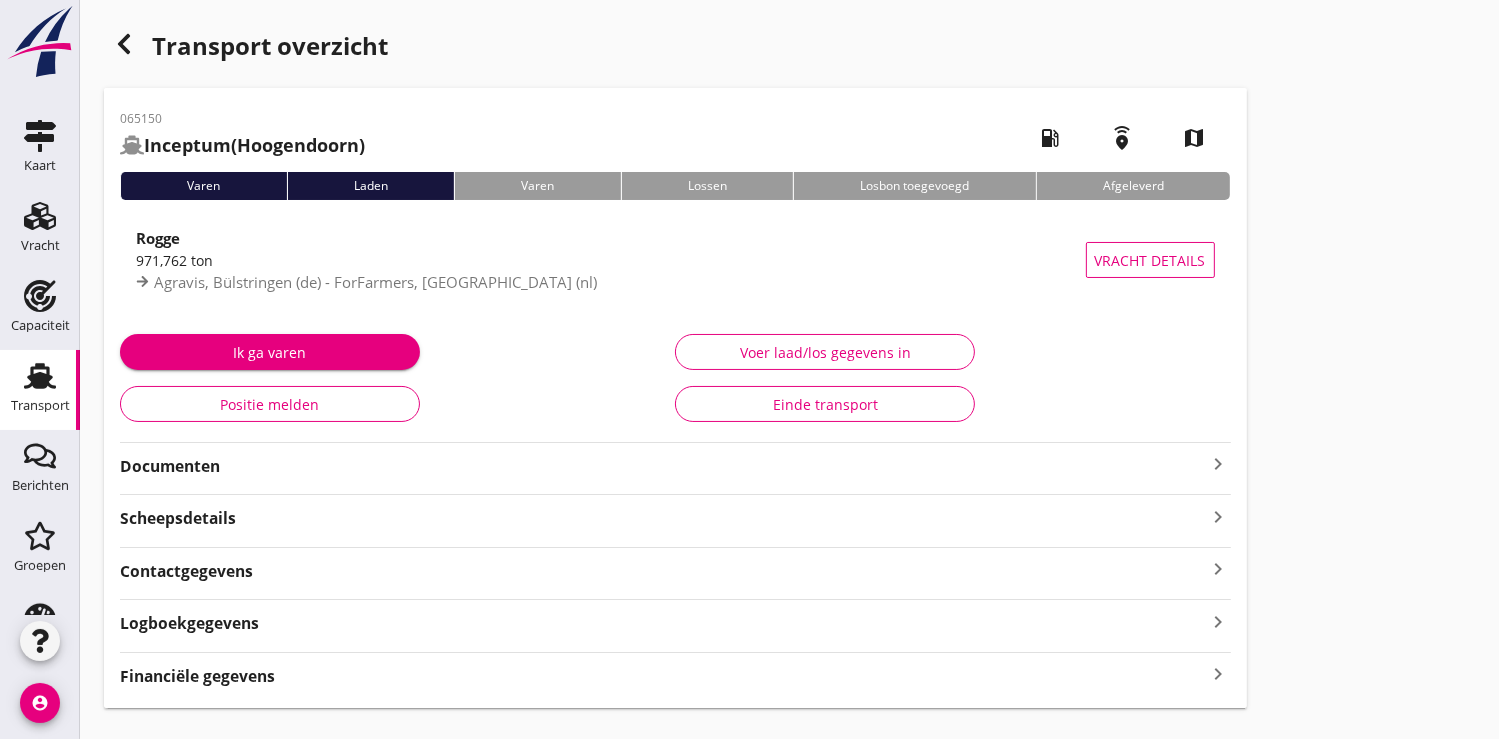 click on "Logboekgegevens" at bounding box center (189, 623) 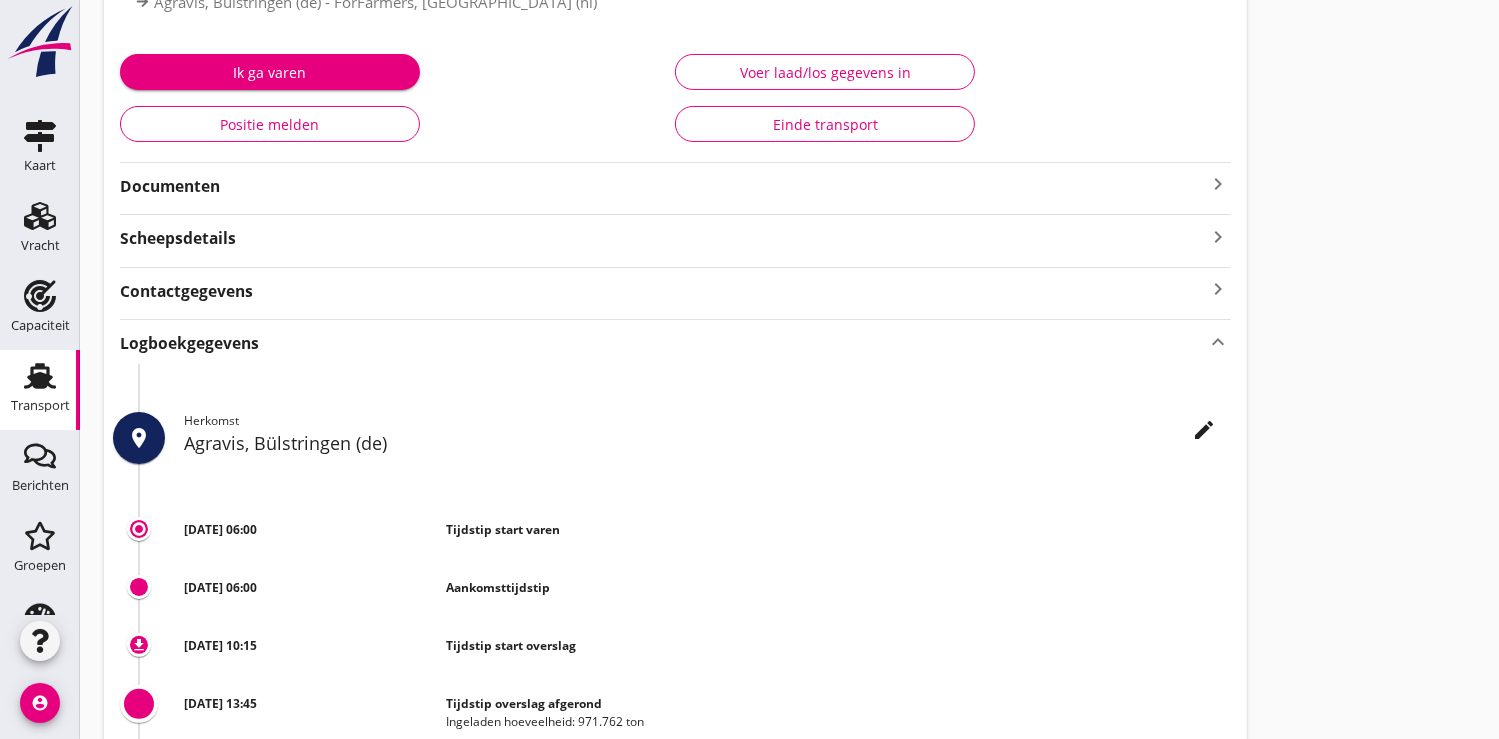 scroll, scrollTop: 0, scrollLeft: 0, axis: both 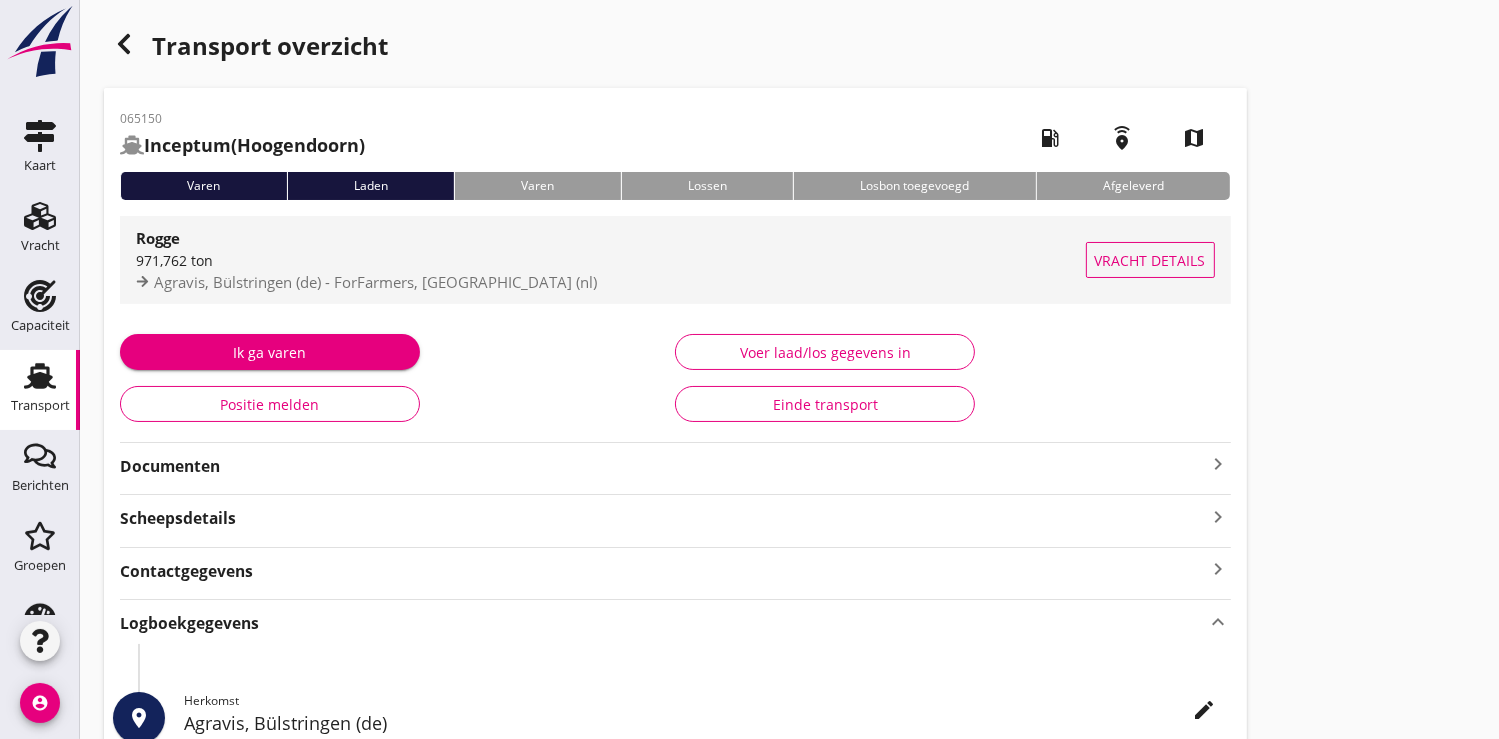click on "971,762 ton" at bounding box center (611, 260) 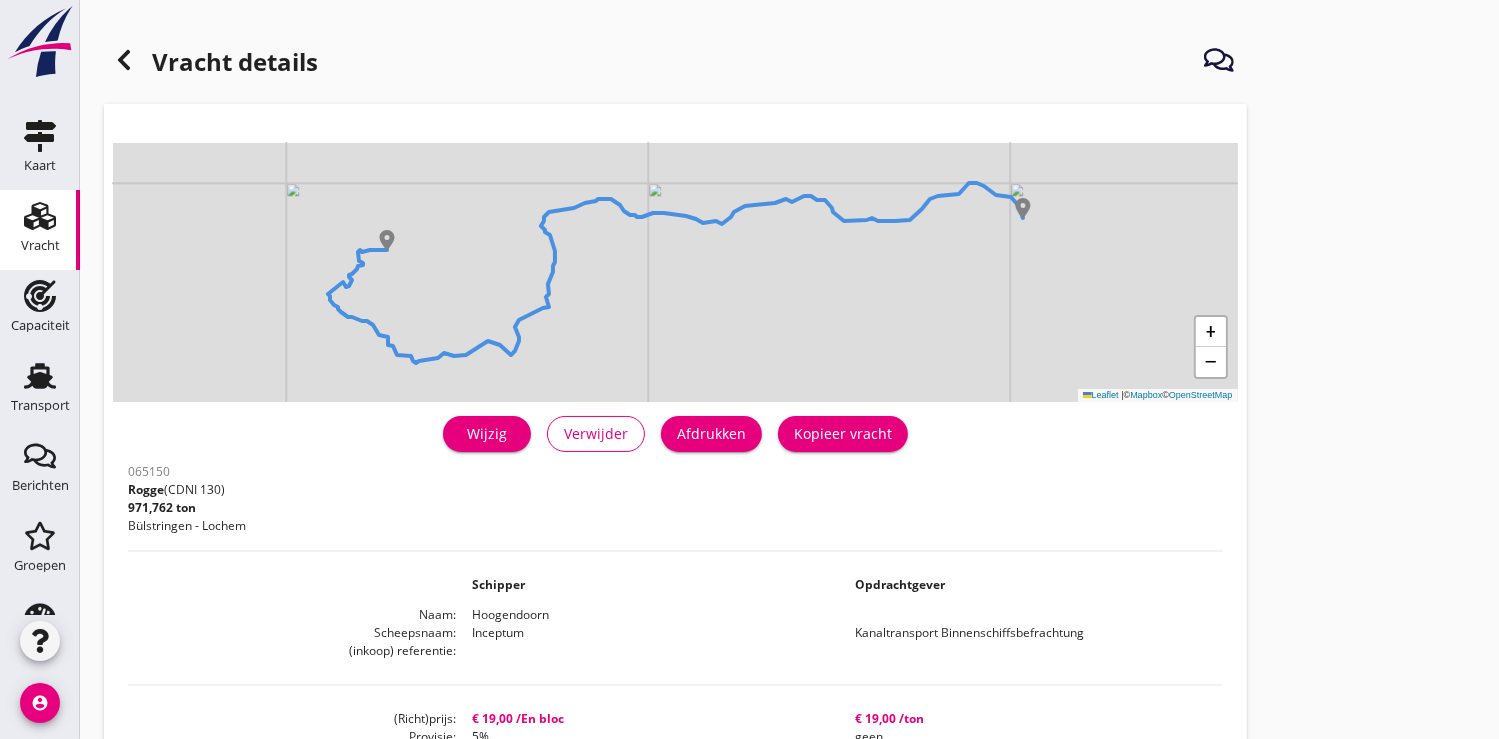 click 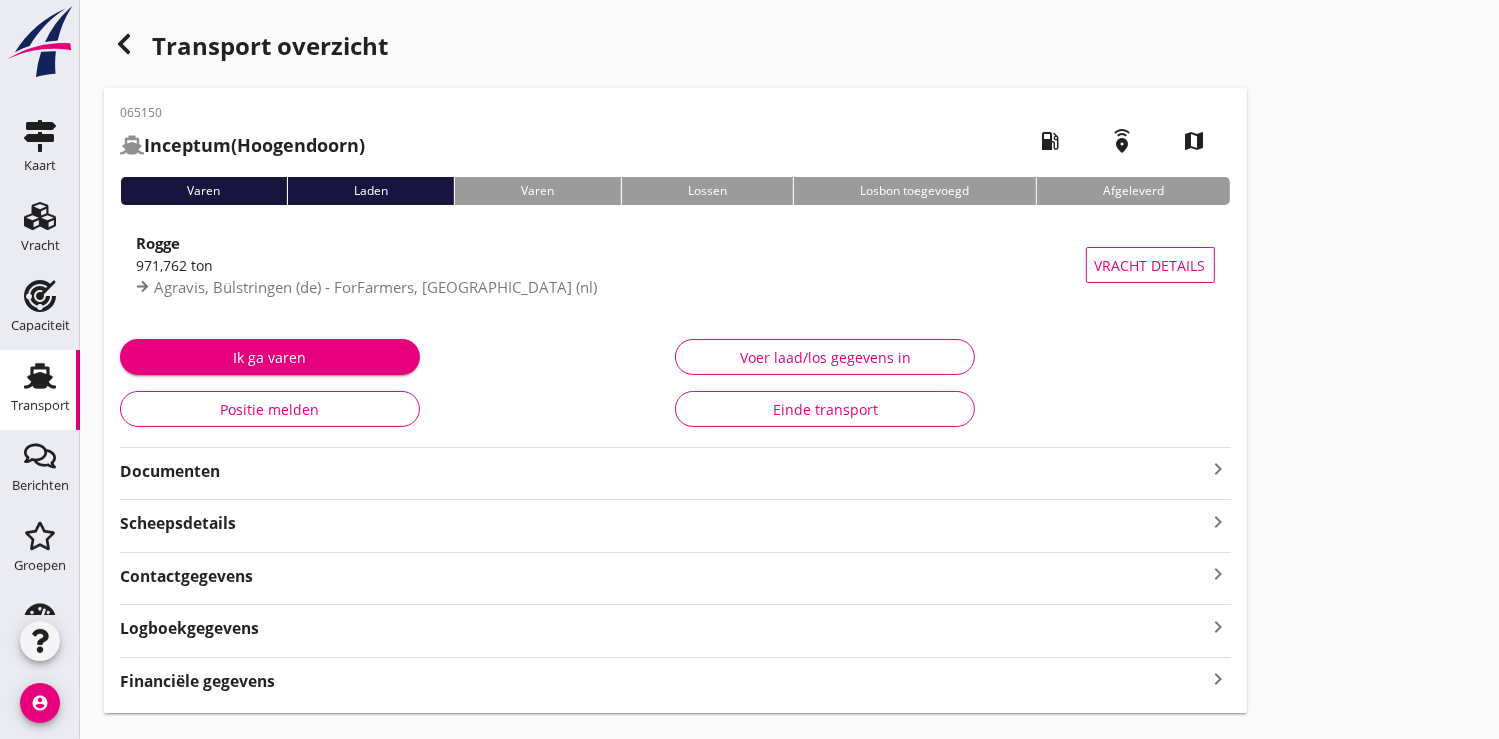 click on "Voer laad/los gegevens in" at bounding box center (825, 357) 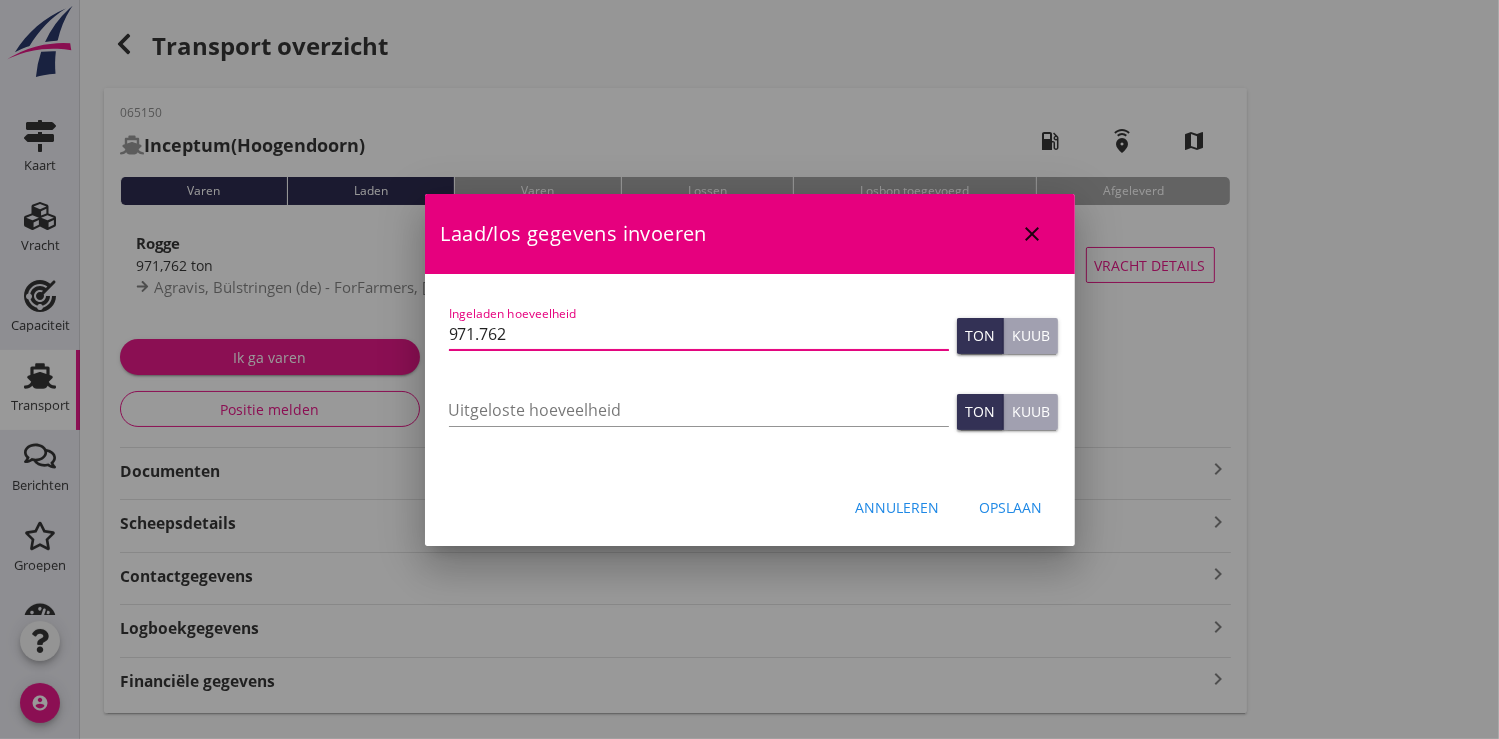 drag, startPoint x: 554, startPoint y: 330, endPoint x: 336, endPoint y: 330, distance: 218 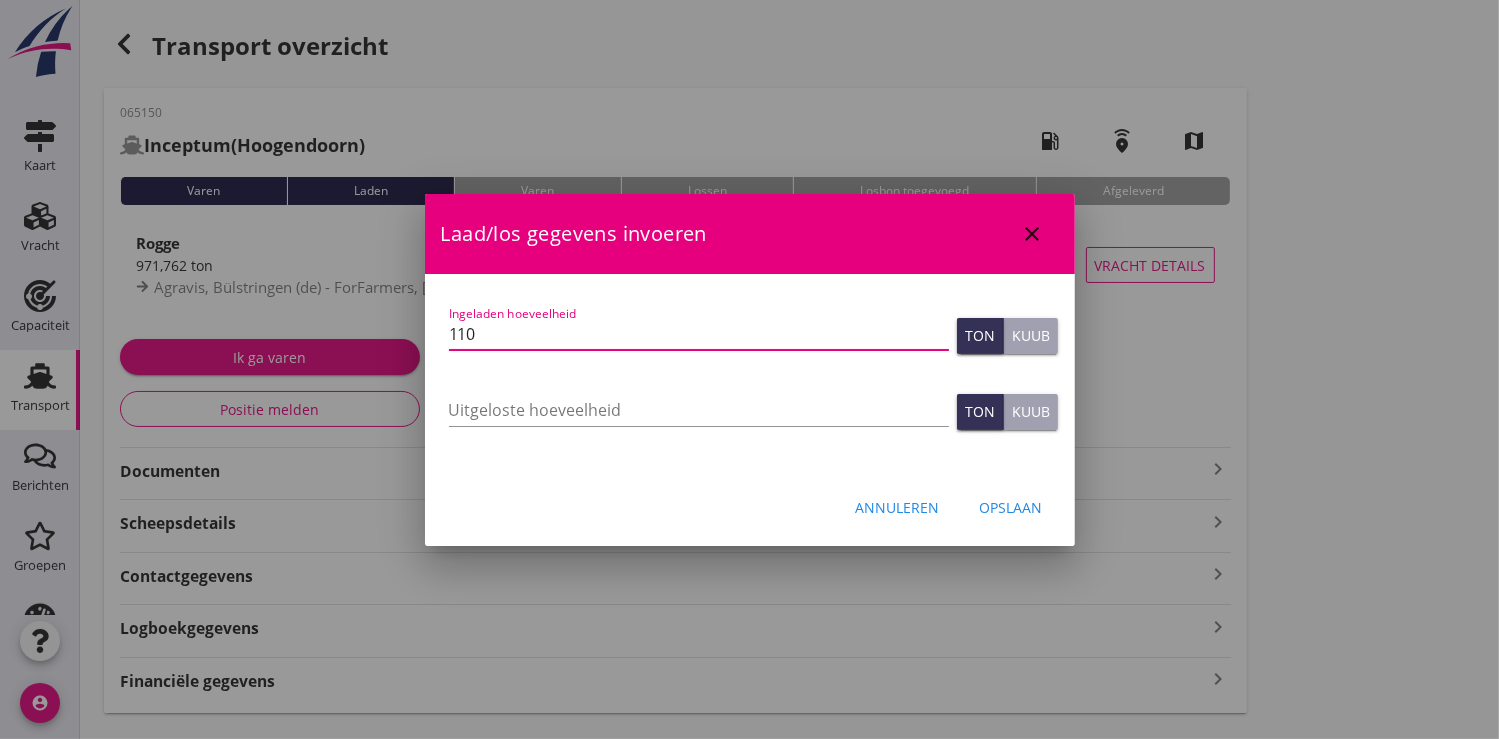 type on "1100" 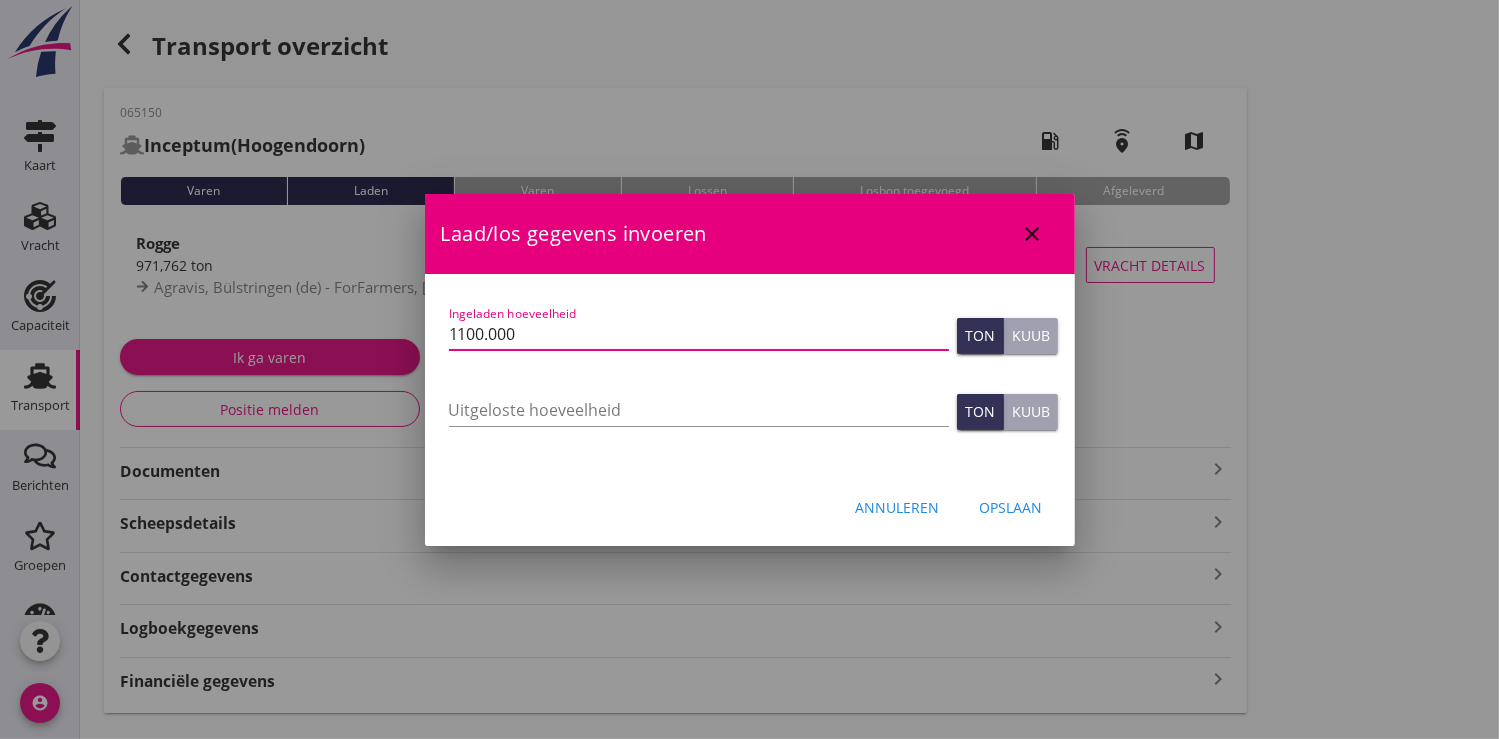 type on "1100.000" 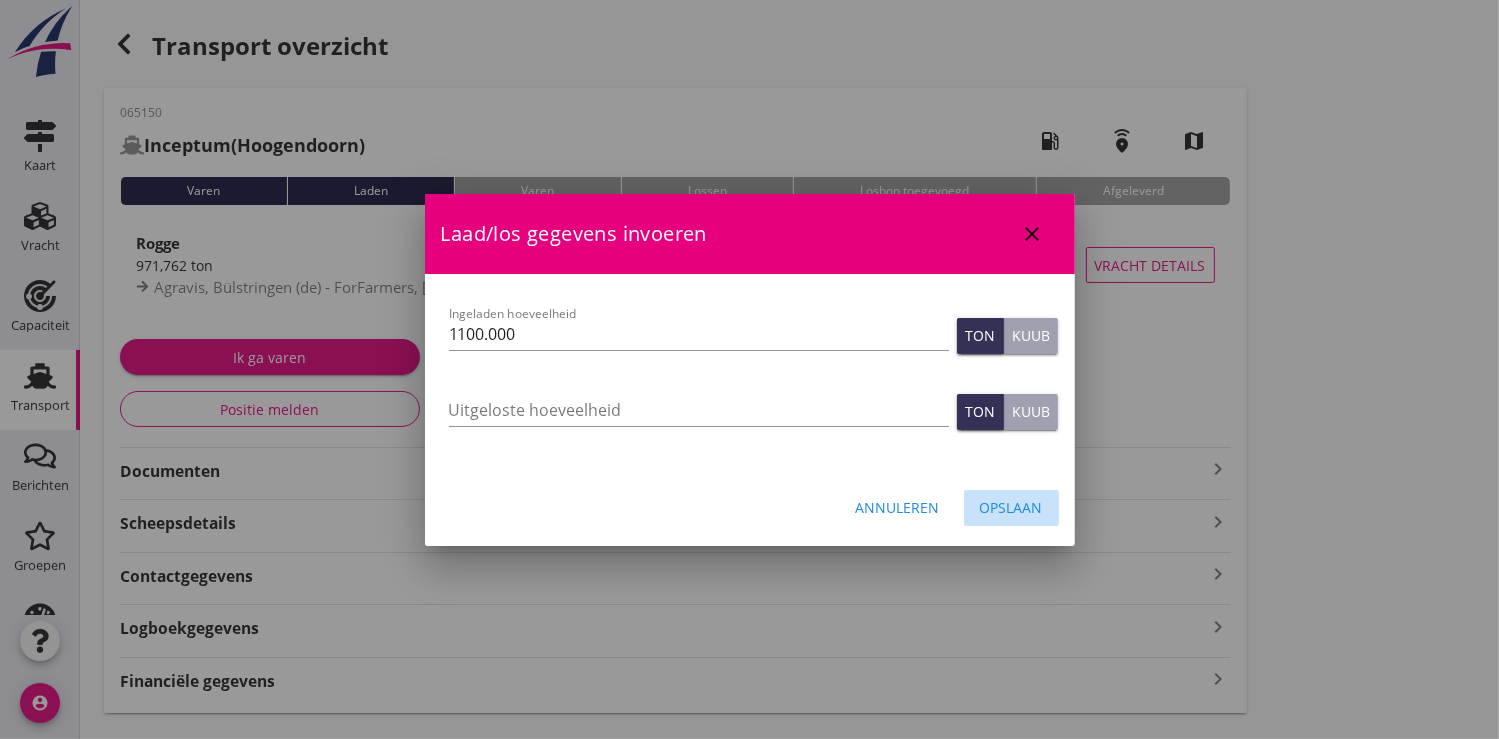 click on "Opslaan" at bounding box center [1011, 507] 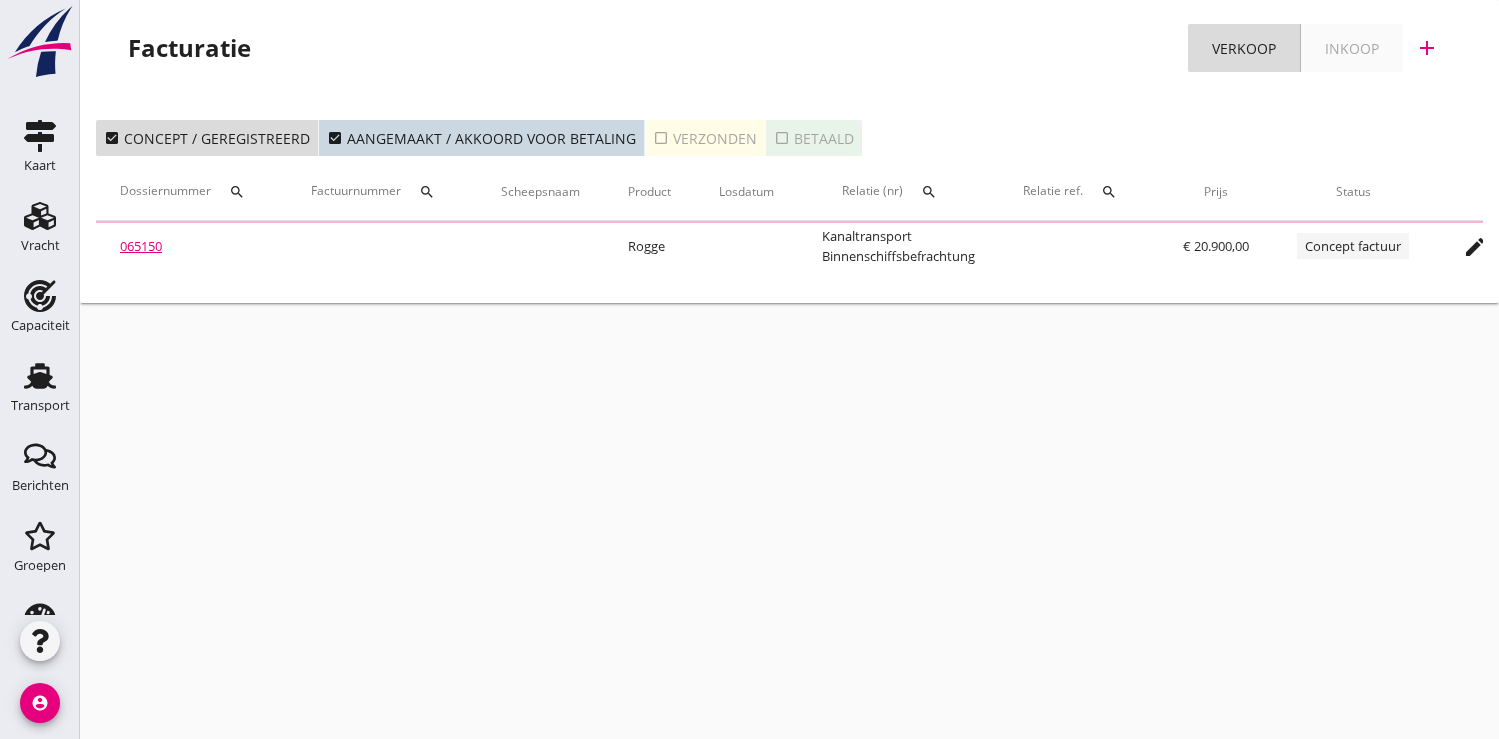 scroll, scrollTop: 0, scrollLeft: 0, axis: both 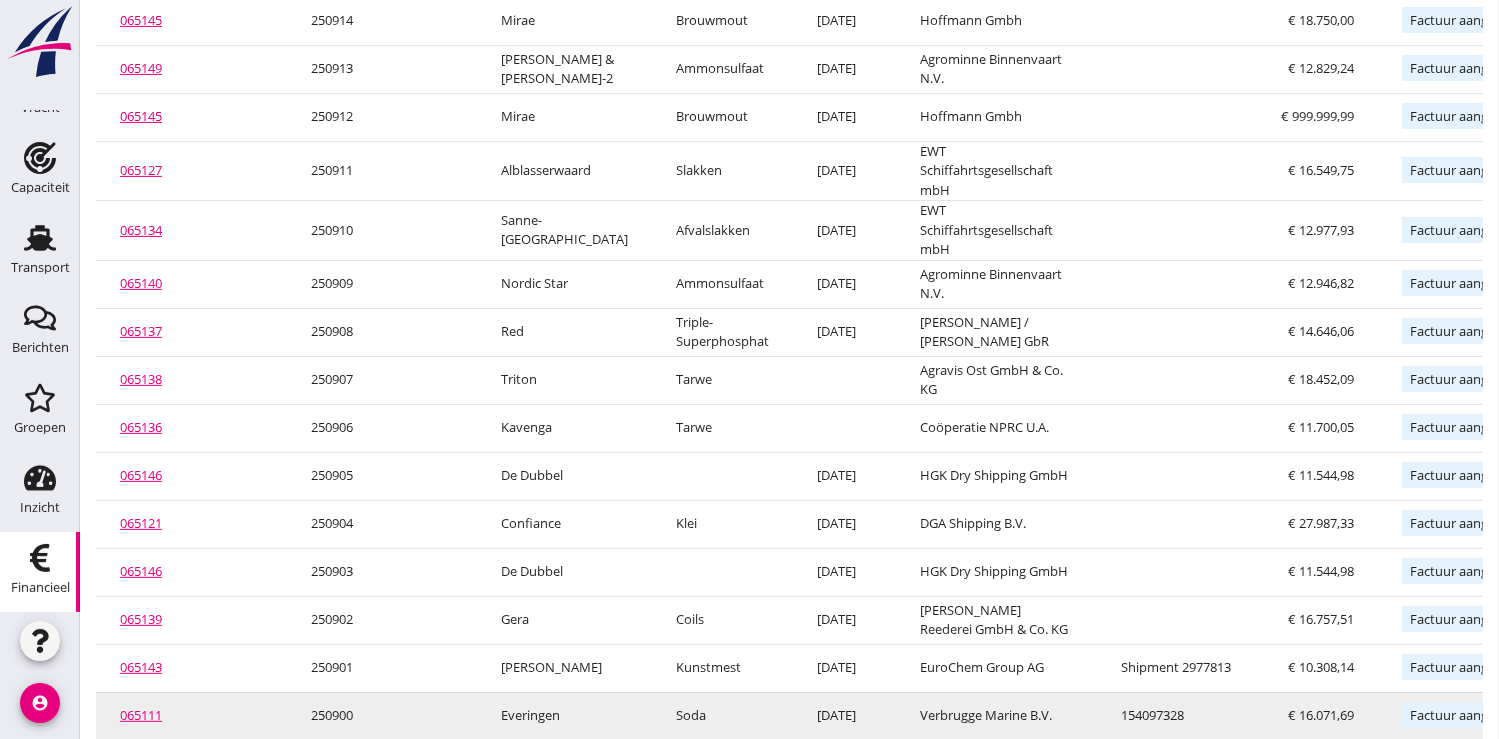 drag, startPoint x: 852, startPoint y: 692, endPoint x: 880, endPoint y: 693, distance: 28.01785 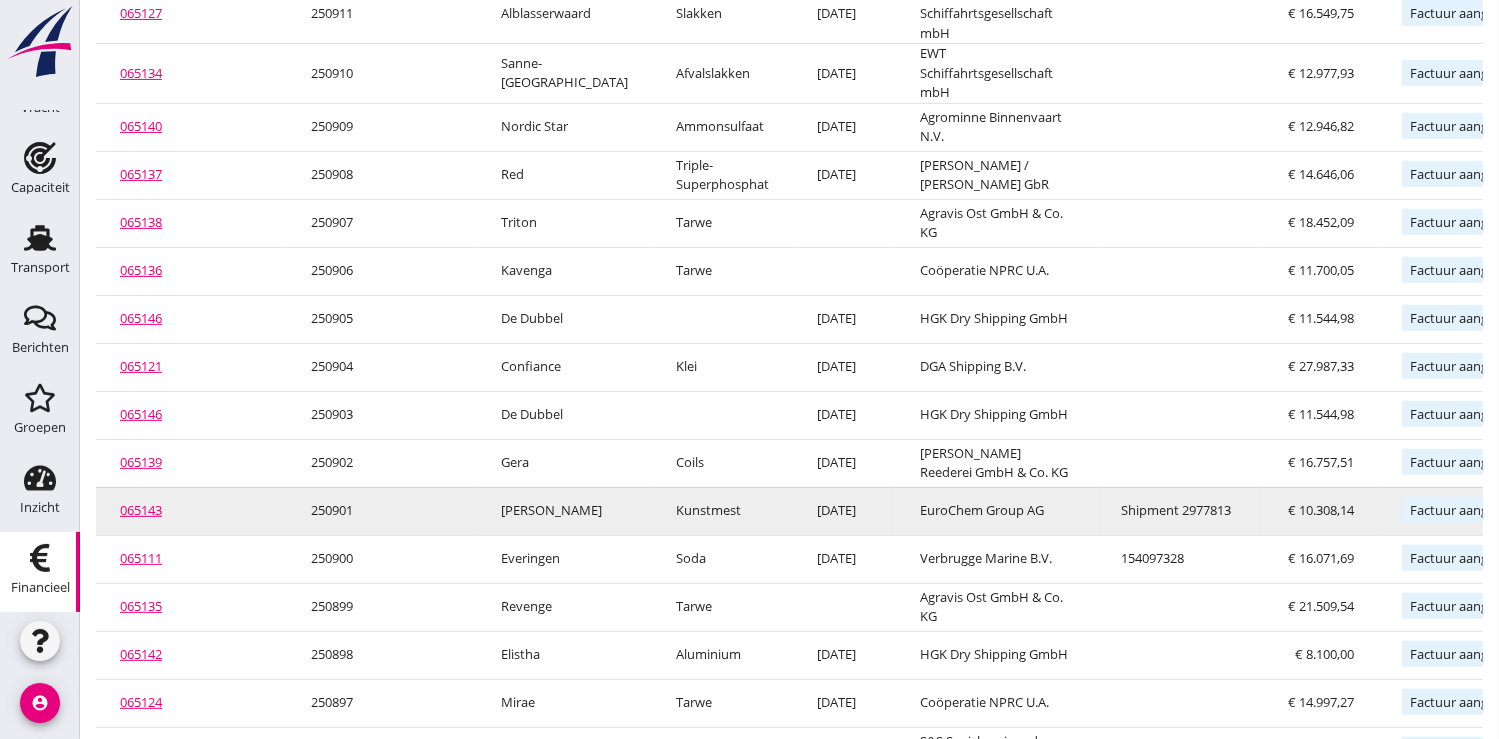 scroll, scrollTop: 990, scrollLeft: 0, axis: vertical 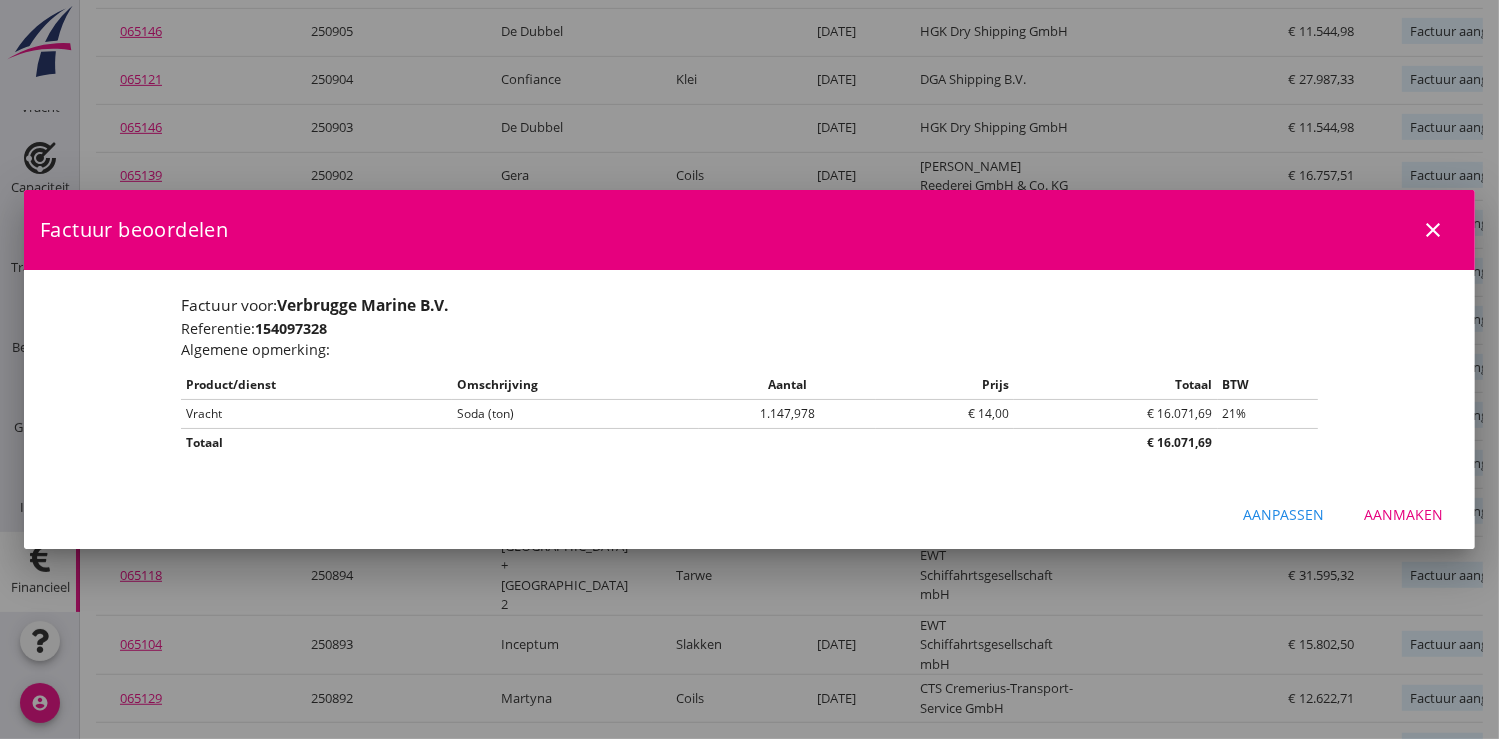 click on "close" at bounding box center [1433, 230] 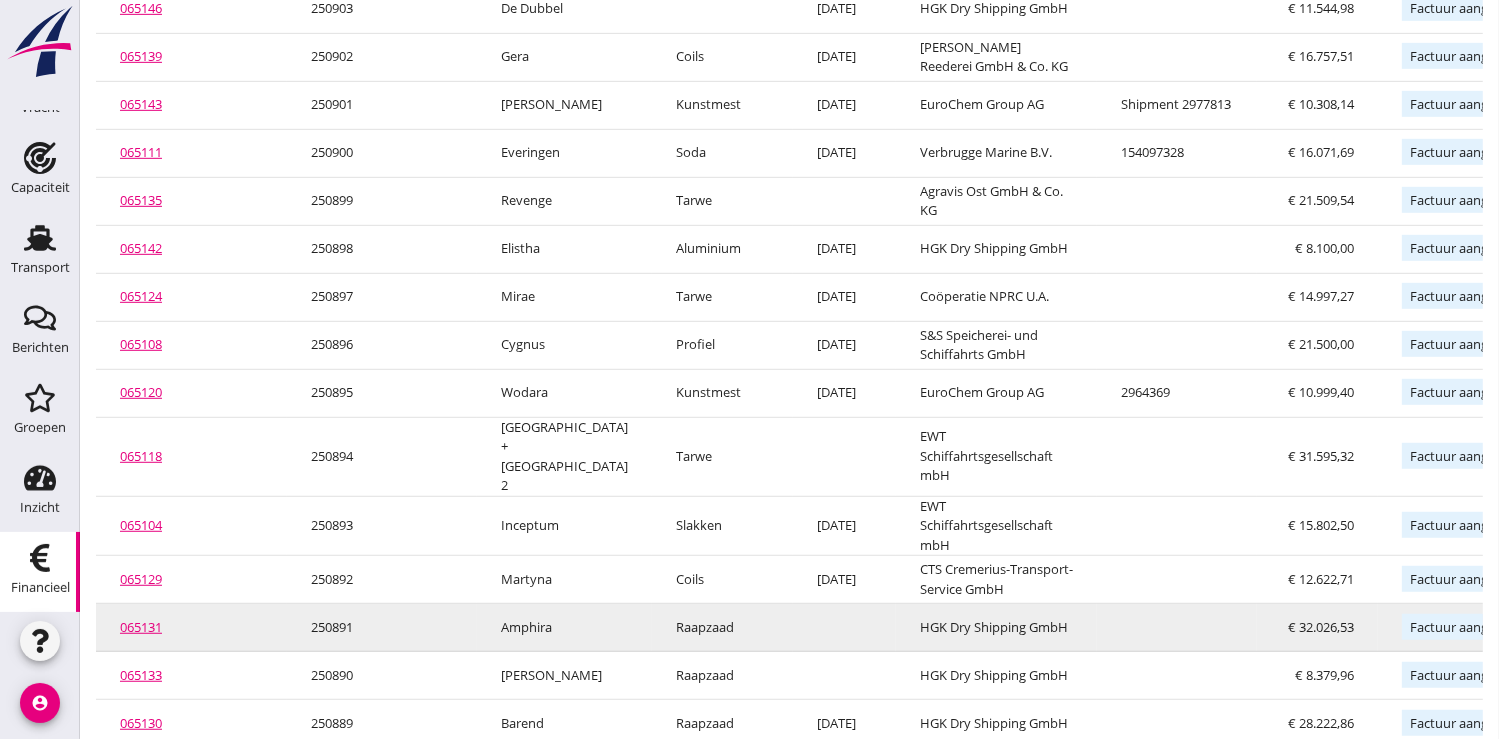 scroll, scrollTop: 1240, scrollLeft: 0, axis: vertical 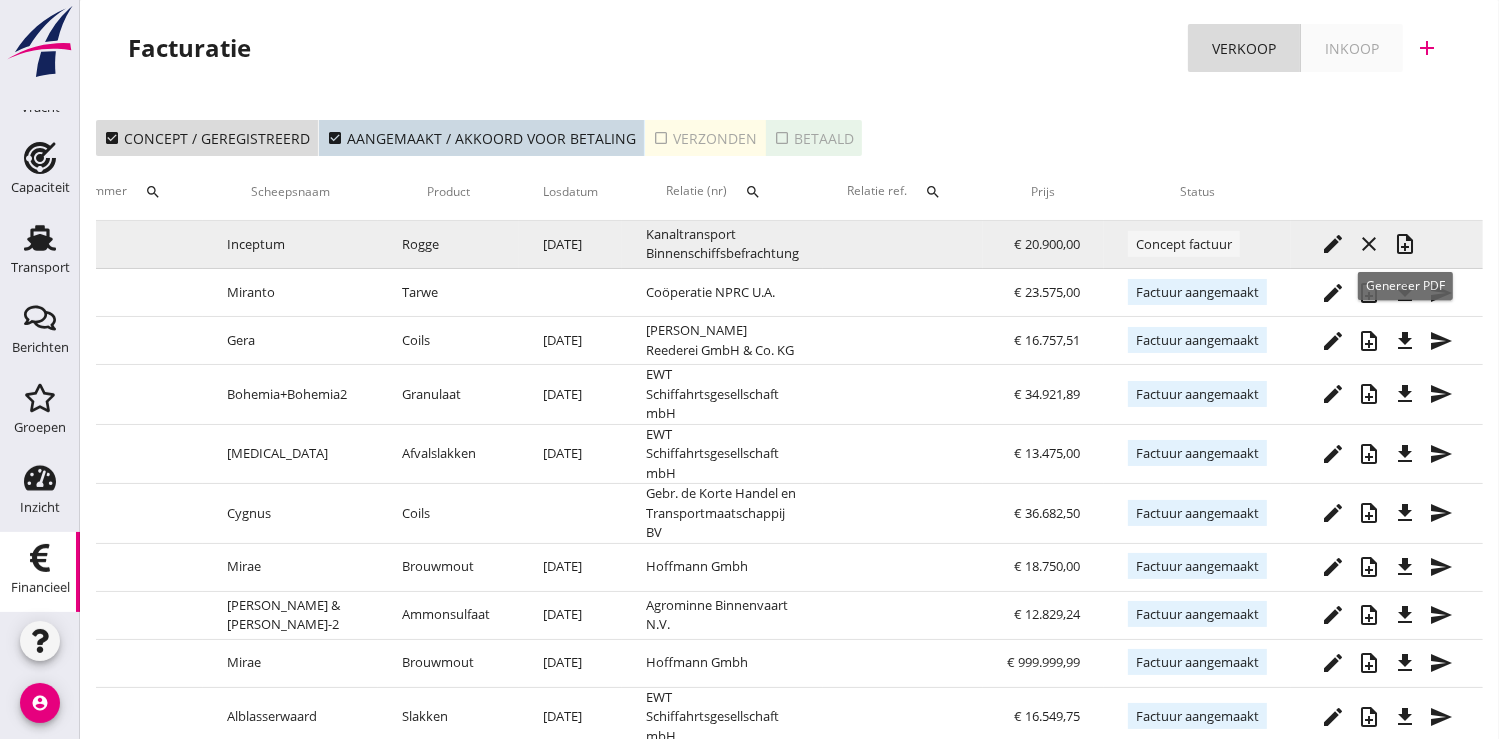 click on "note_add" at bounding box center (1405, 244) 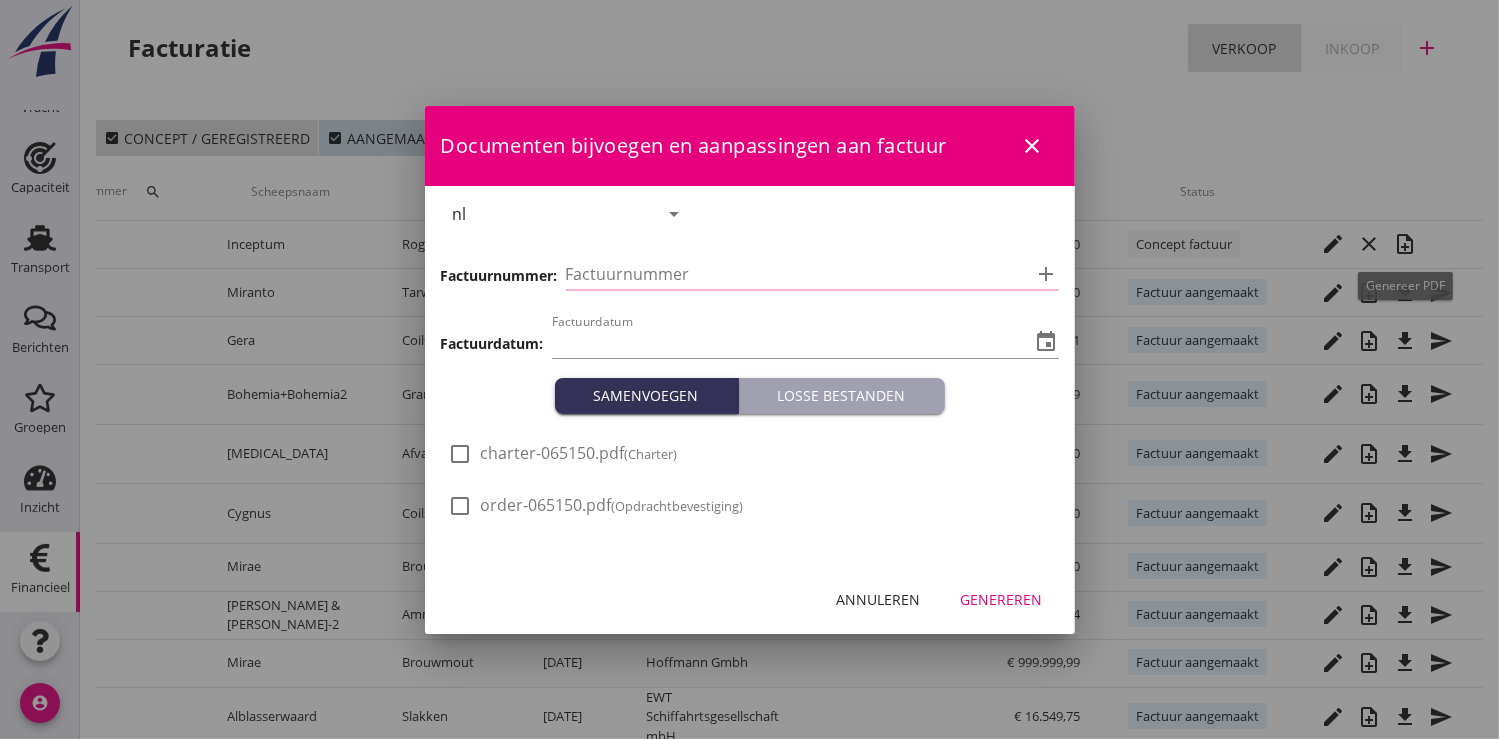 type on "[DATE]" 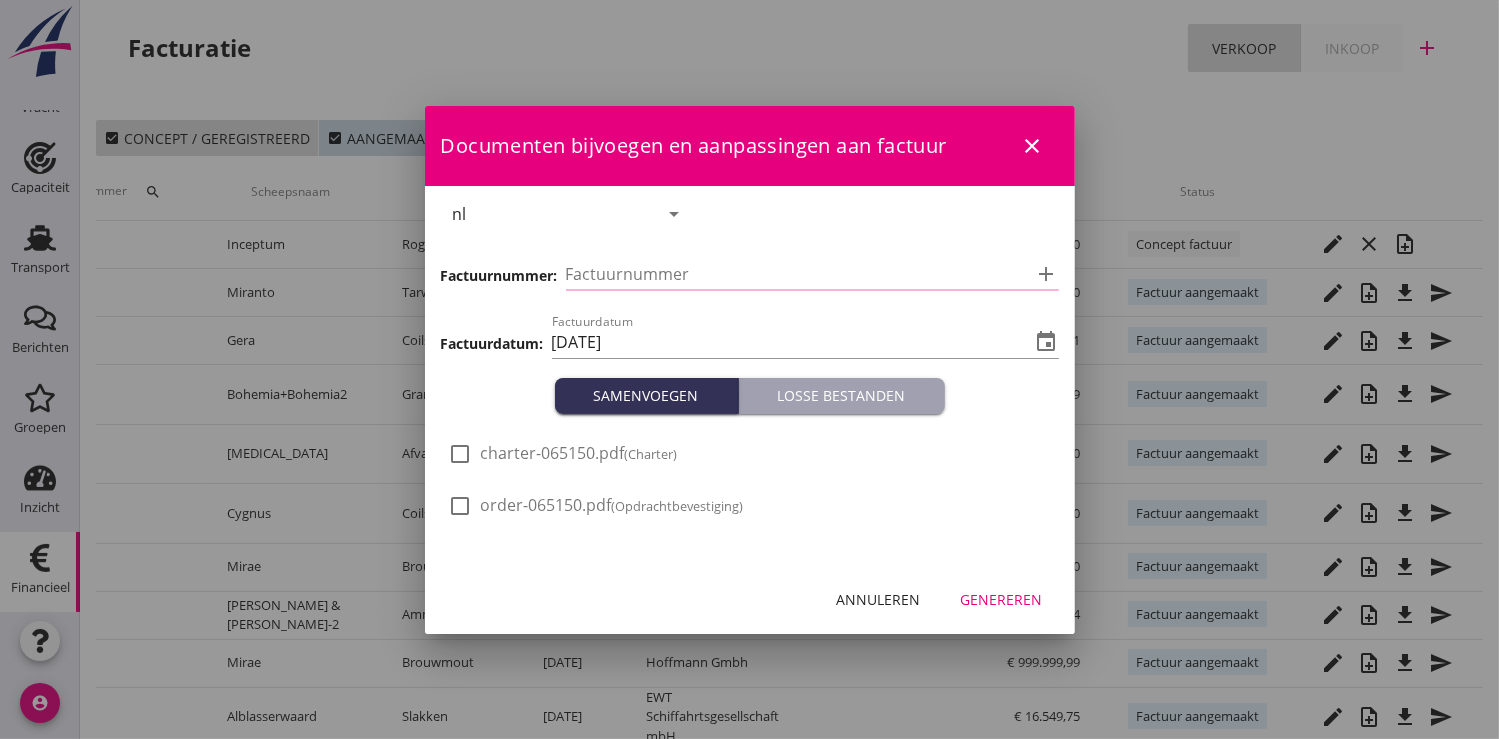 type on "250920" 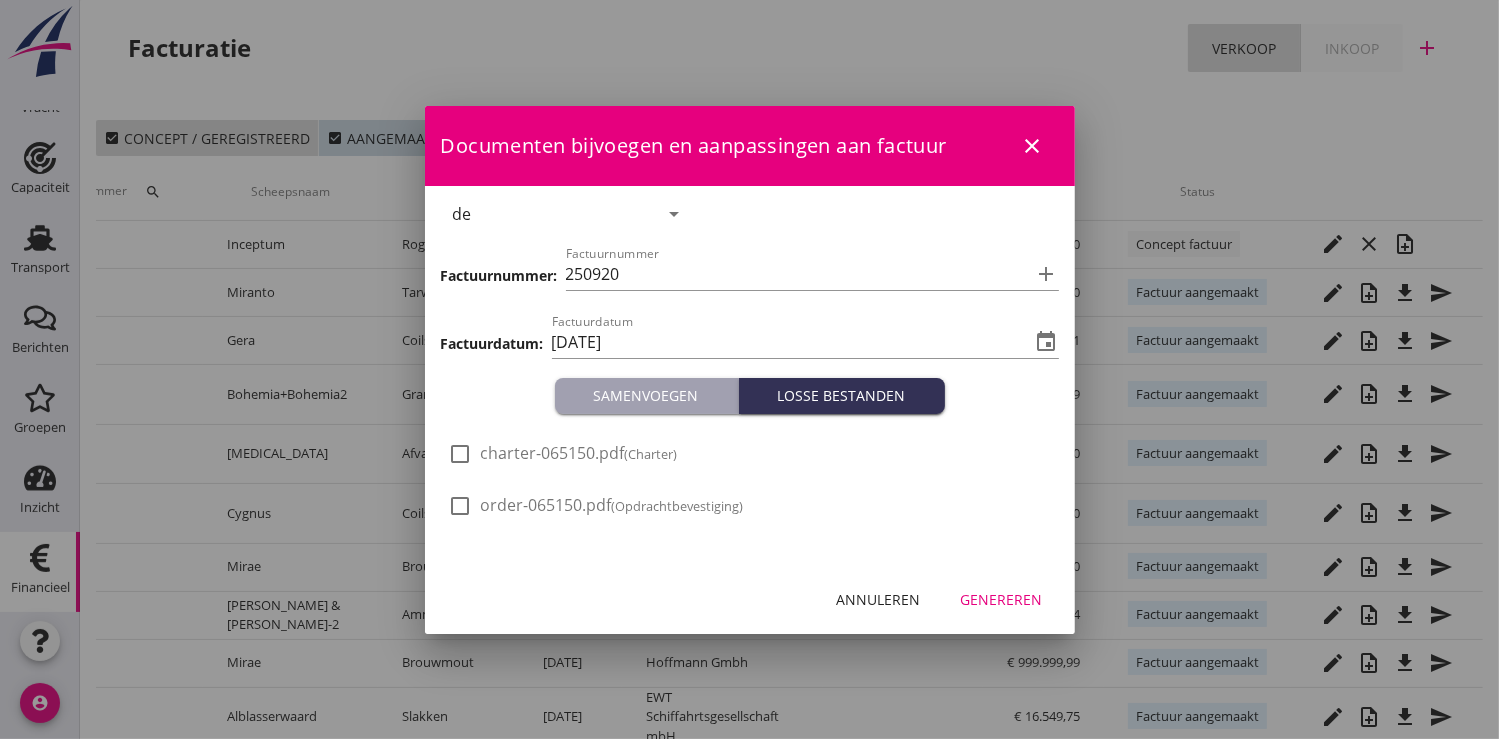 click on "Genereren" at bounding box center (1002, 600) 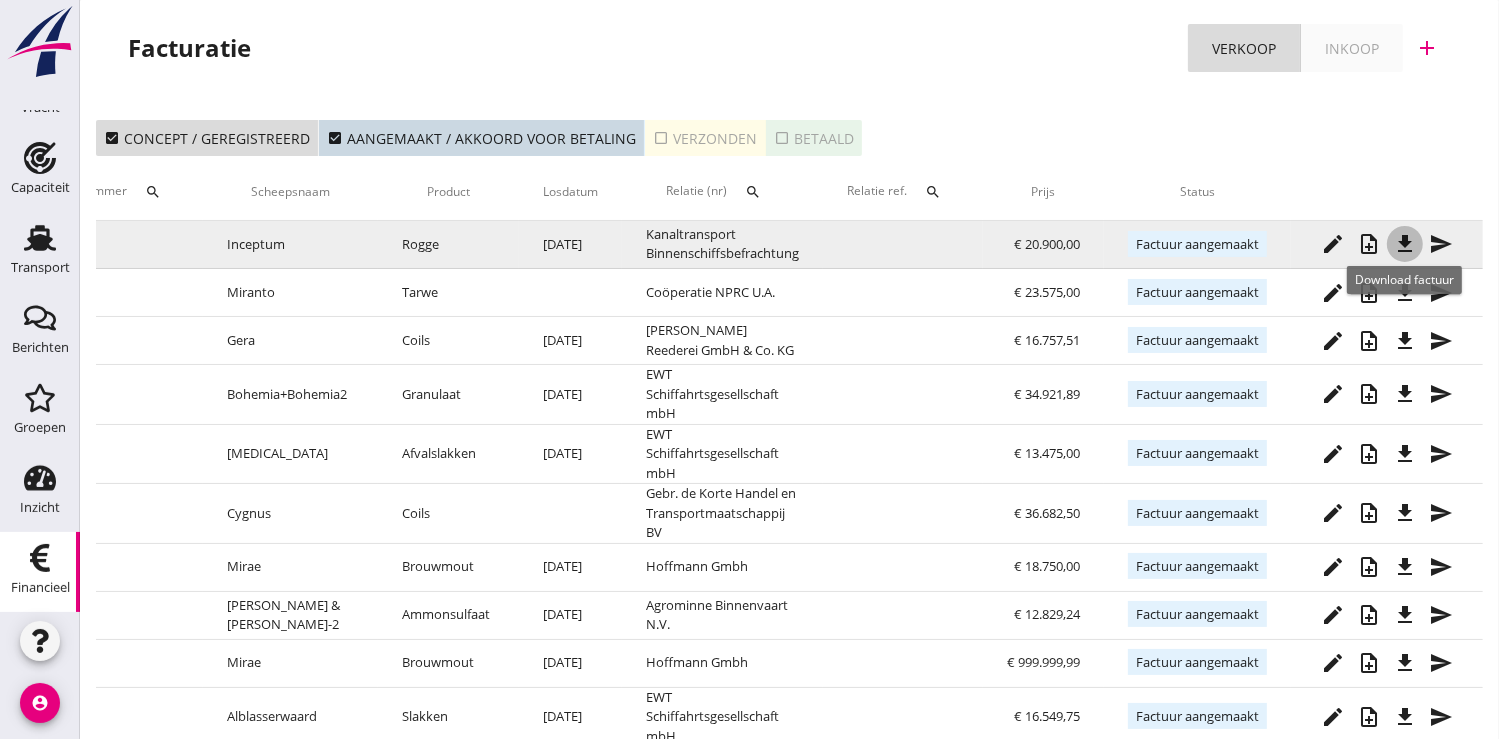 click on "file_download" at bounding box center [1405, 244] 